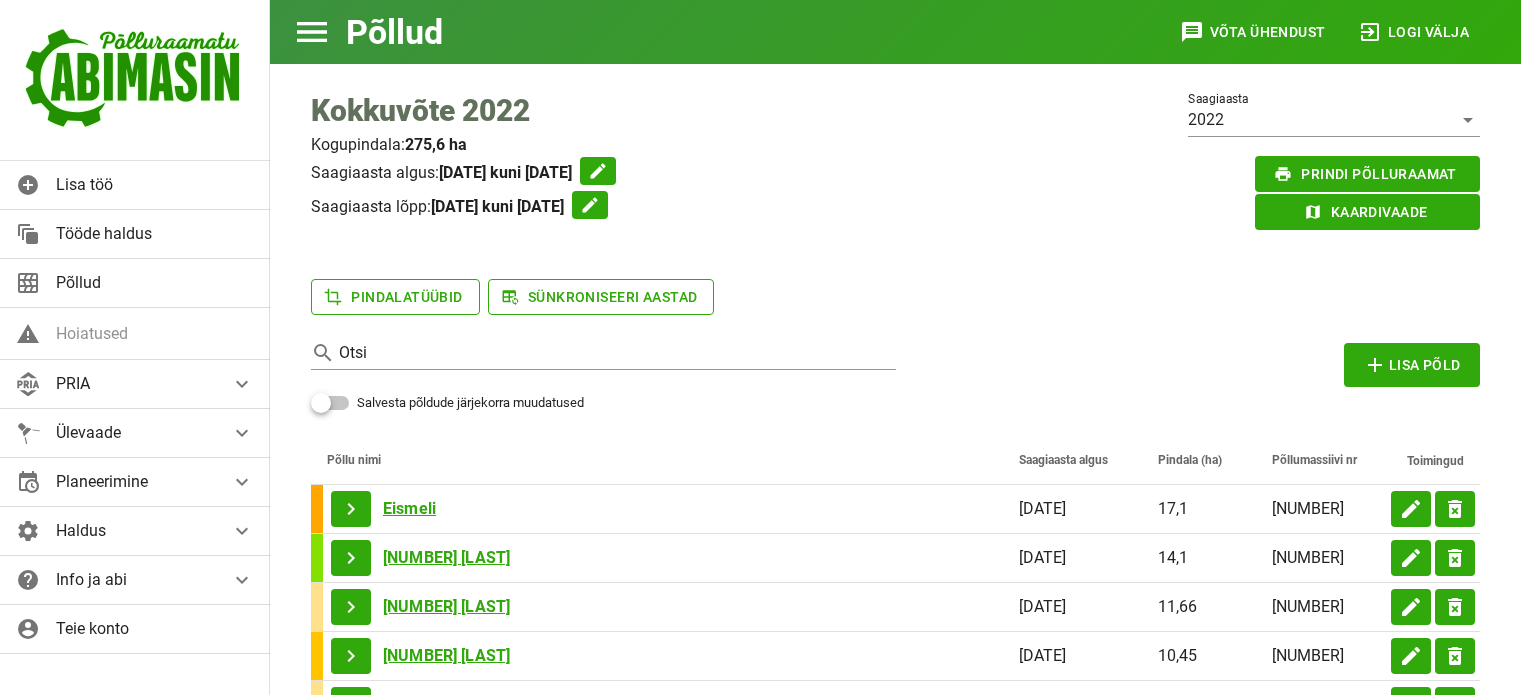 scroll, scrollTop: 0, scrollLeft: 0, axis: both 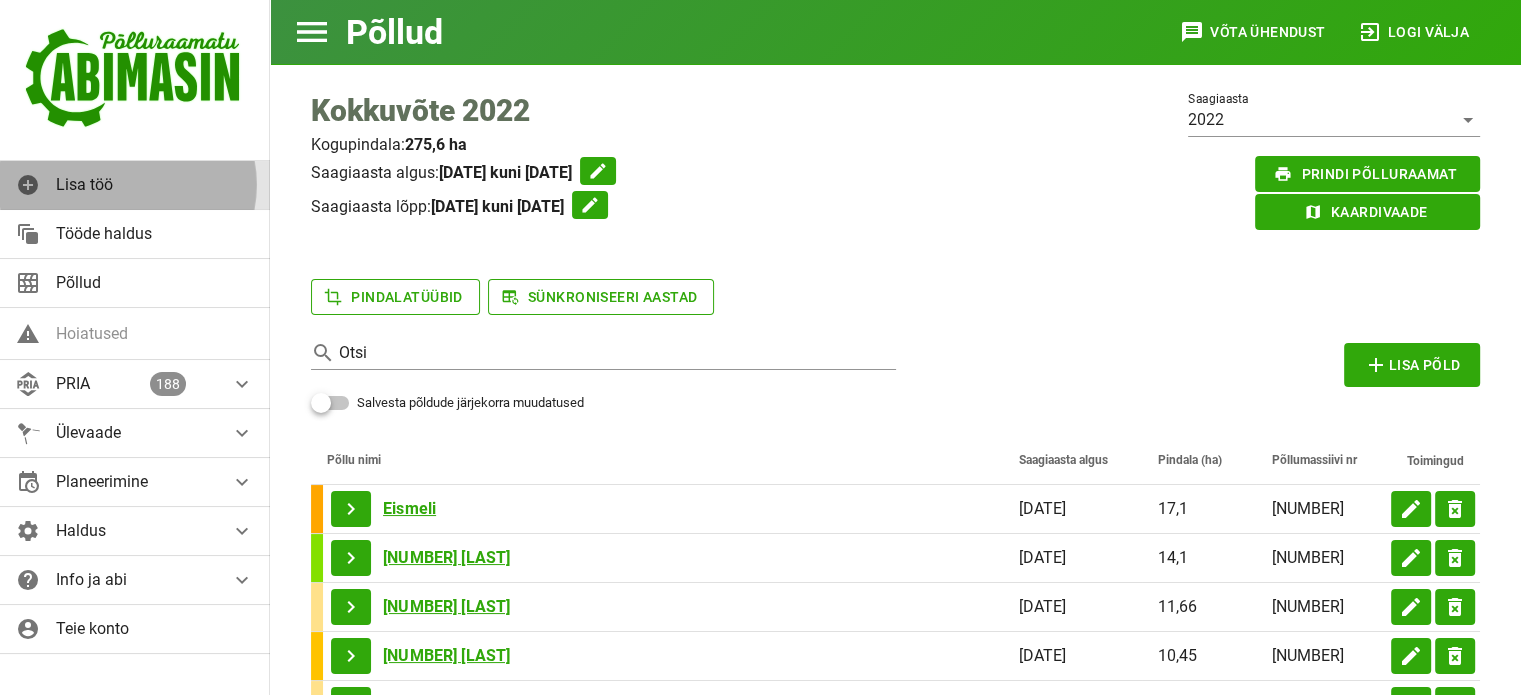 click on "Lisa töö" at bounding box center (155, 184) 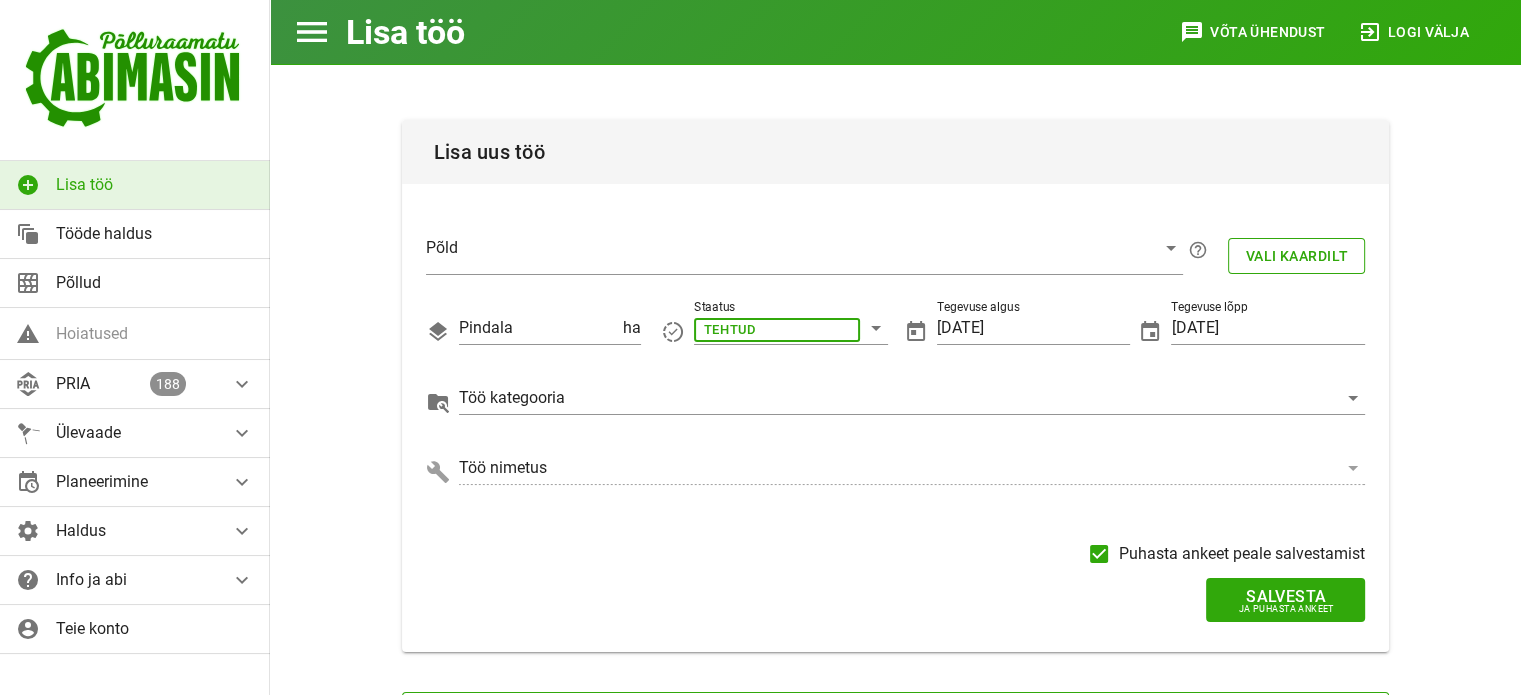 scroll, scrollTop: 0, scrollLeft: 0, axis: both 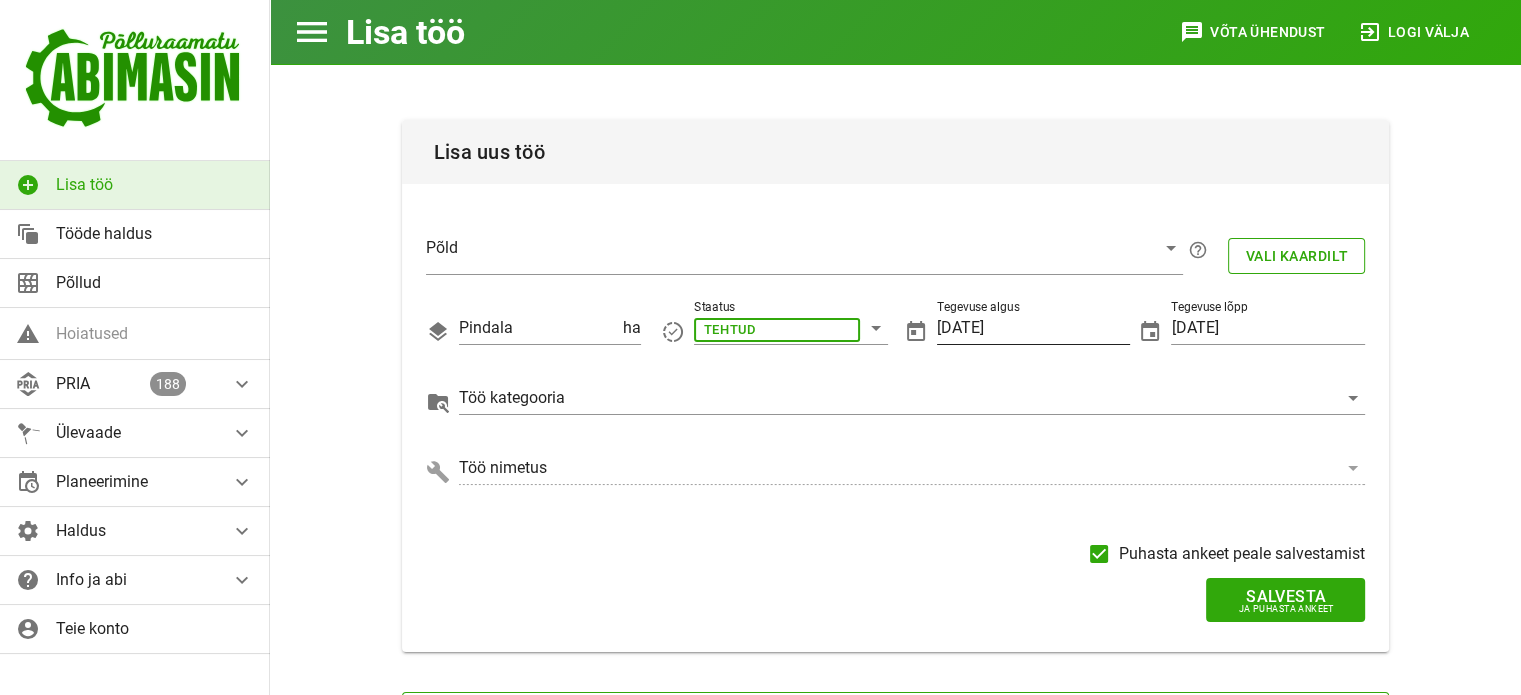 click on "[DATE]" at bounding box center [1034, 328] 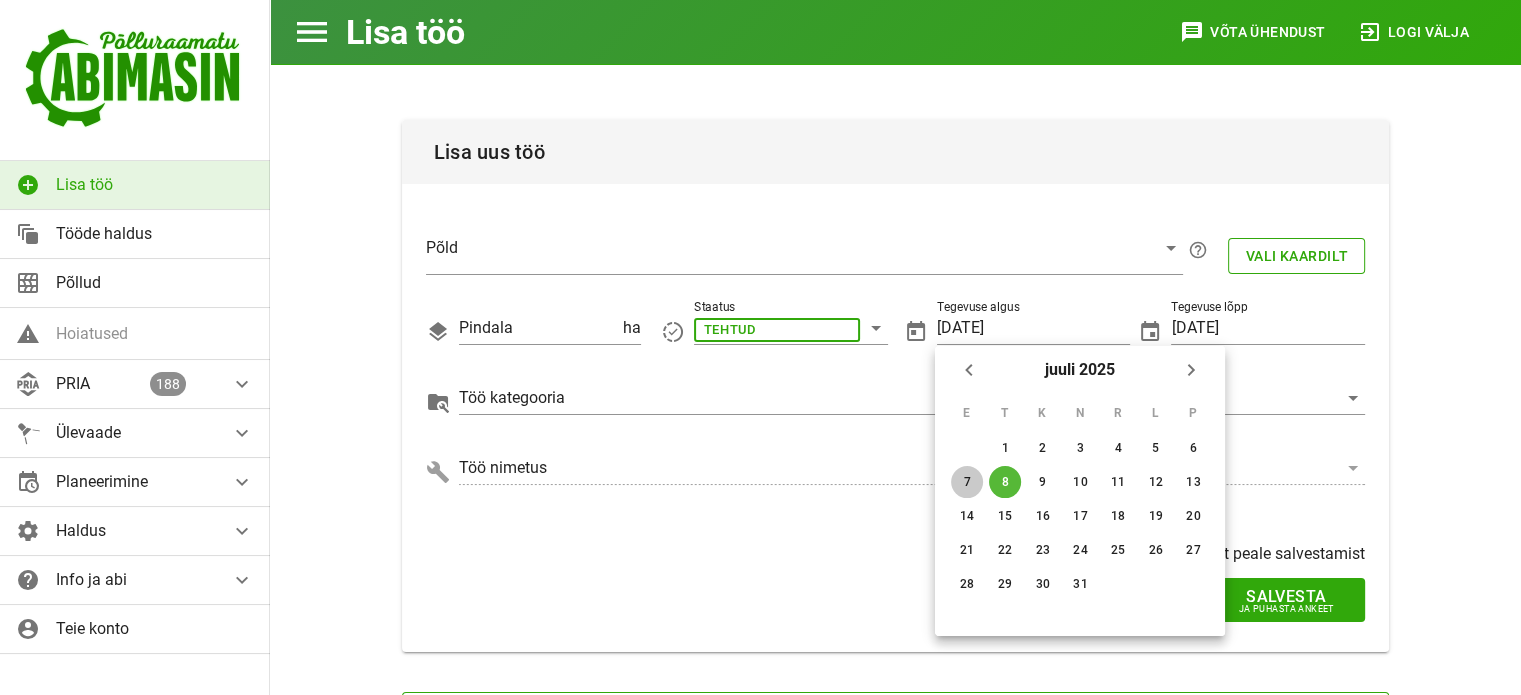 click on "7" at bounding box center [1005, 448] 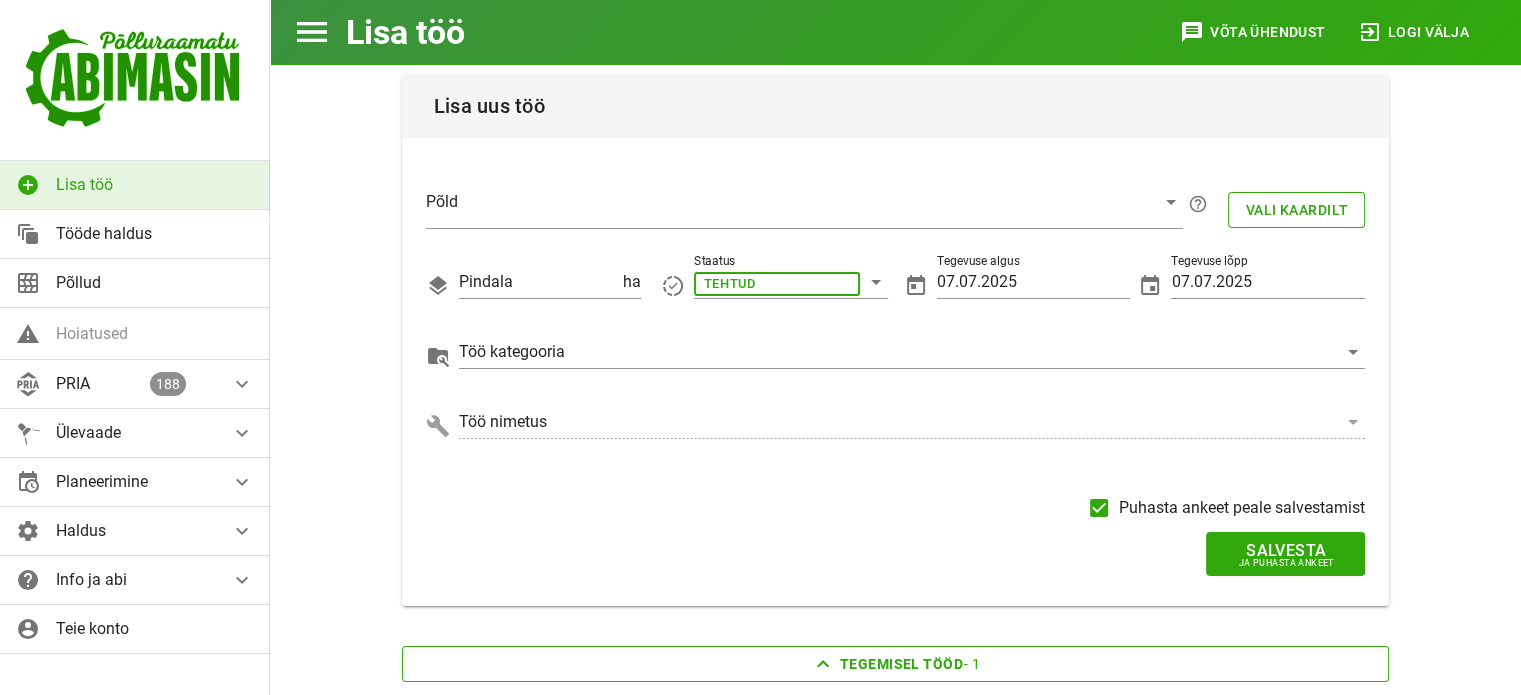 scroll, scrollTop: 48, scrollLeft: 0, axis: vertical 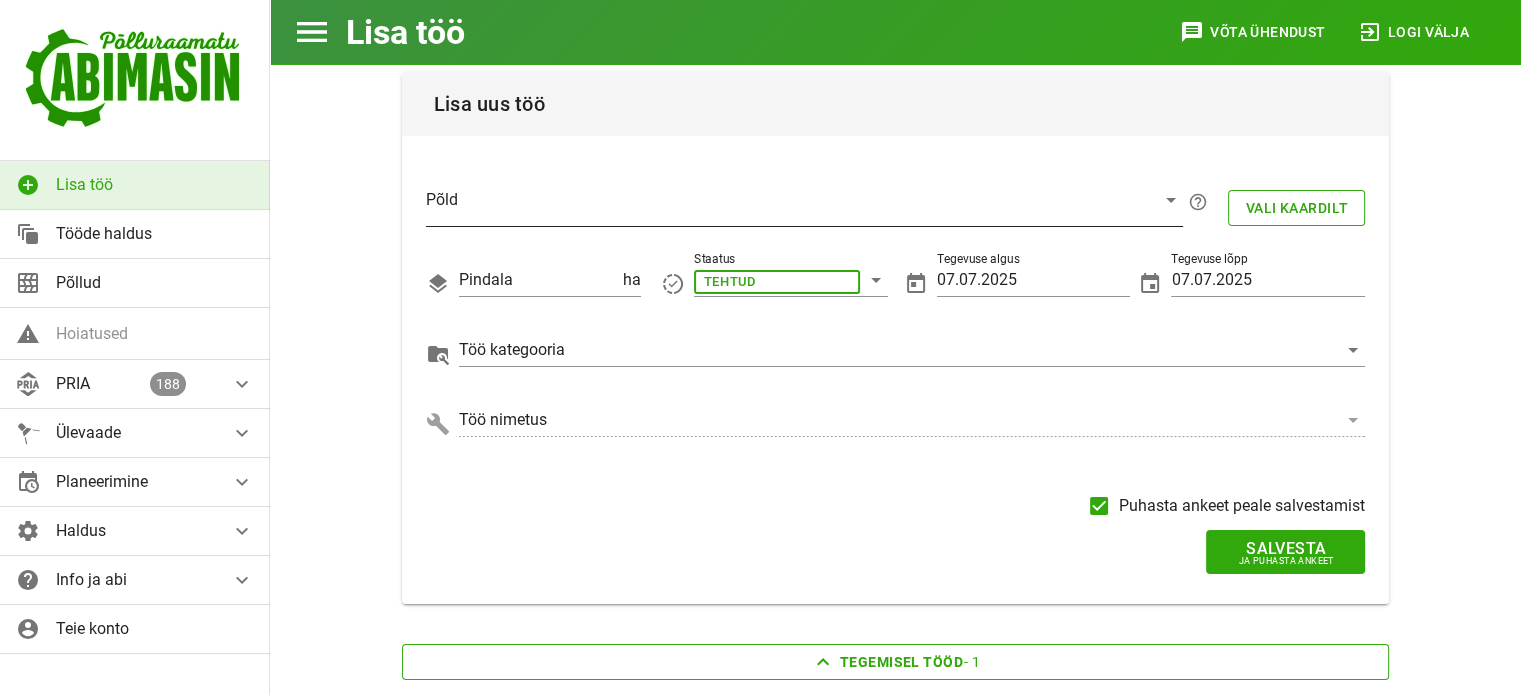 click at bounding box center (788, 205) 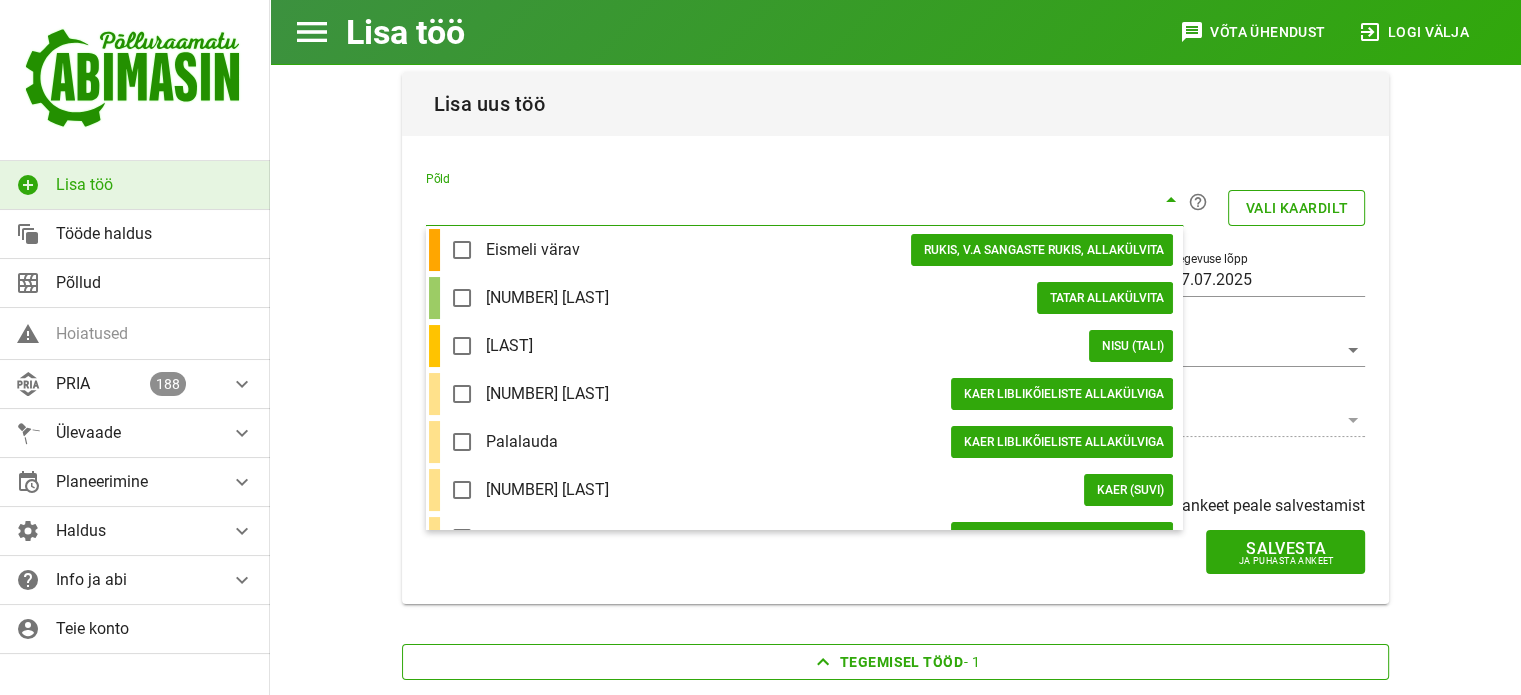 scroll, scrollTop: 589, scrollLeft: 0, axis: vertical 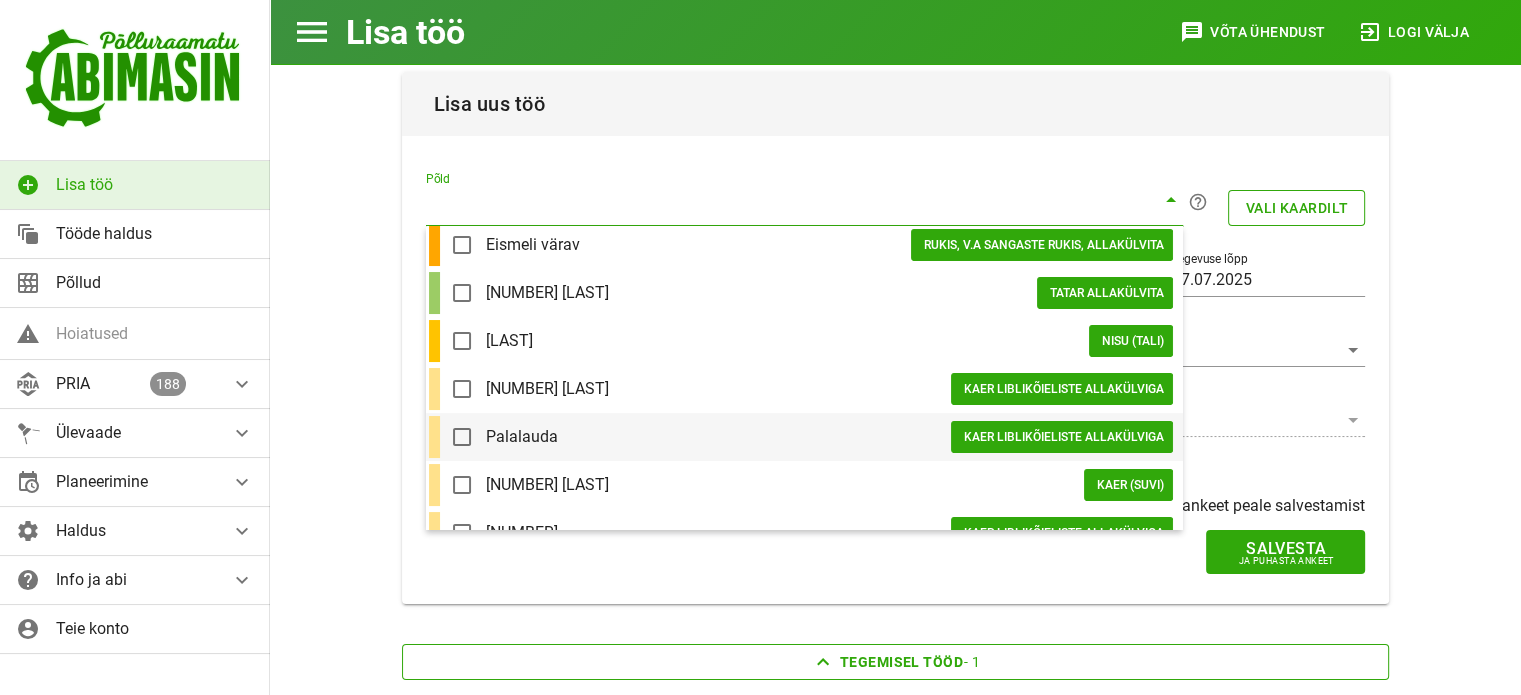 click on "Palalauda" at bounding box center (718, 436) 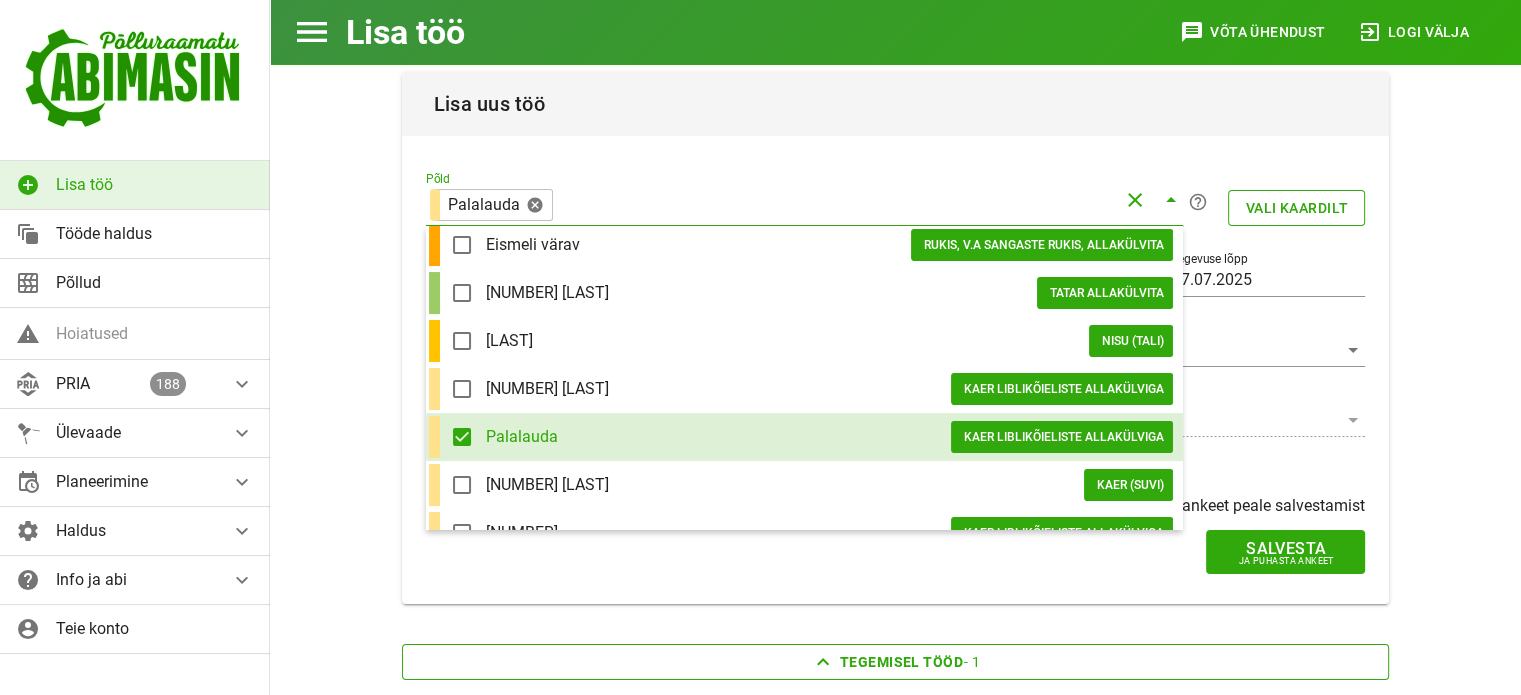 click on "Lisa uus töö  Põld  Palalauda  help_outline  Vali kaardilt  Pindala 6.59 ha Staatus  TEHTUD  Tegevuse algus 07.07.2025 Tegevuse lõpp 07.07.2025 Töö kategooria Töö nimetus Puhasta ankeet peale salvestamist  Salvesta  Ja puhasta ankeet" at bounding box center (895, 338) 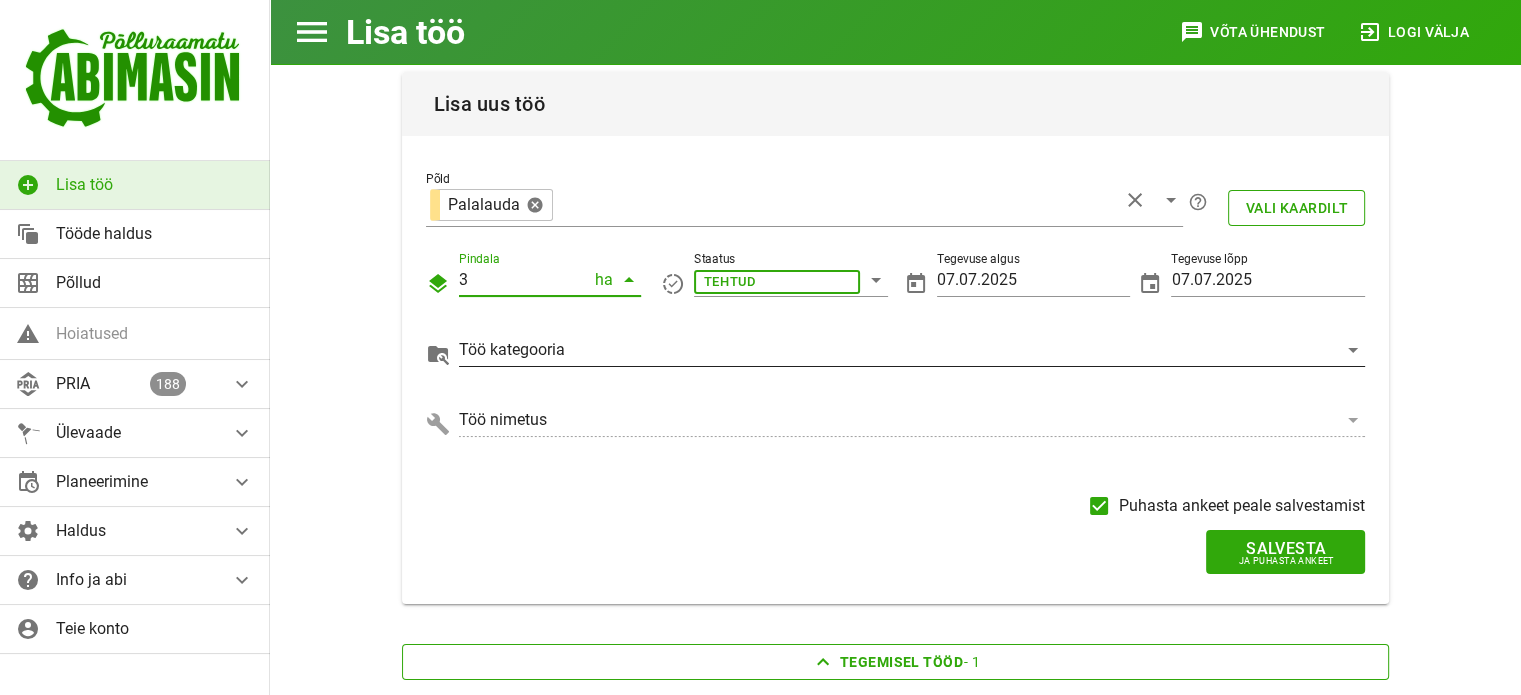 click at bounding box center [777, 280] 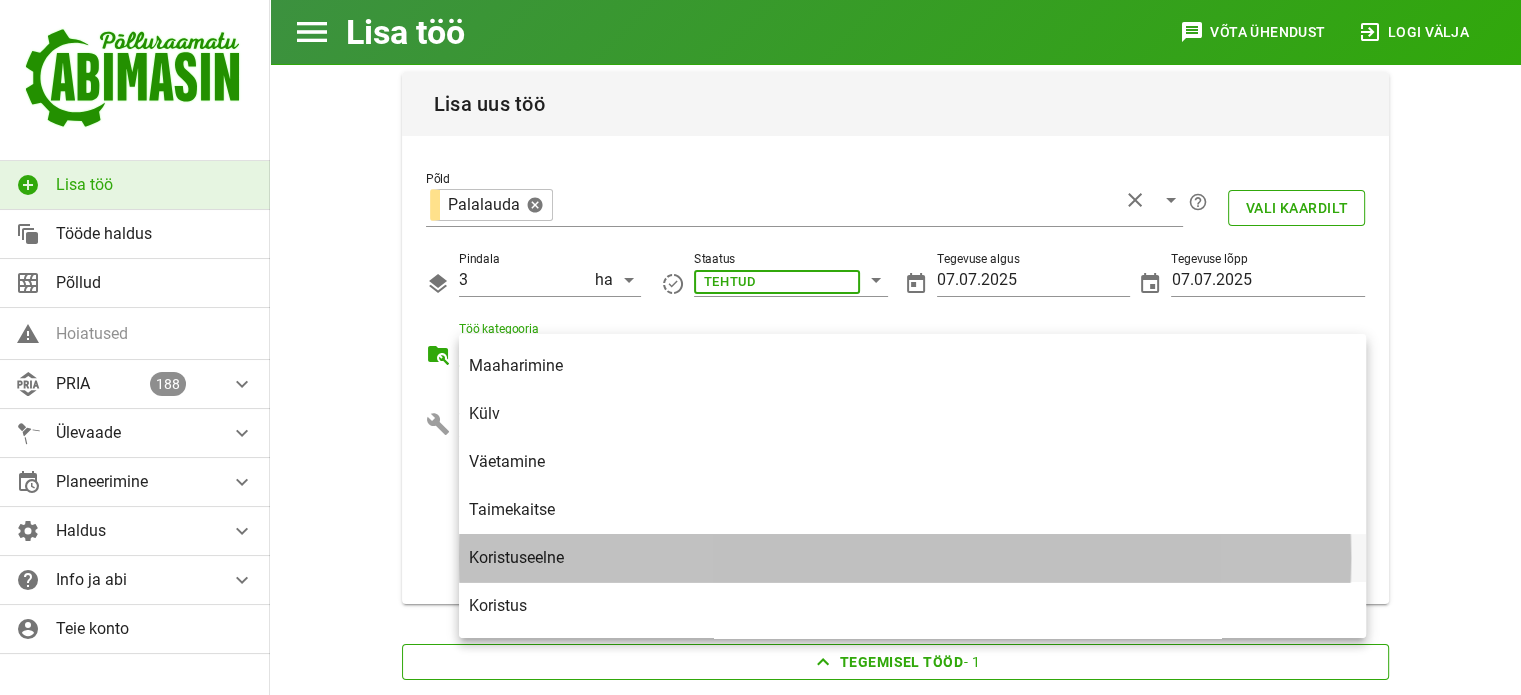 click on "Koristuseelne" at bounding box center (912, 557) 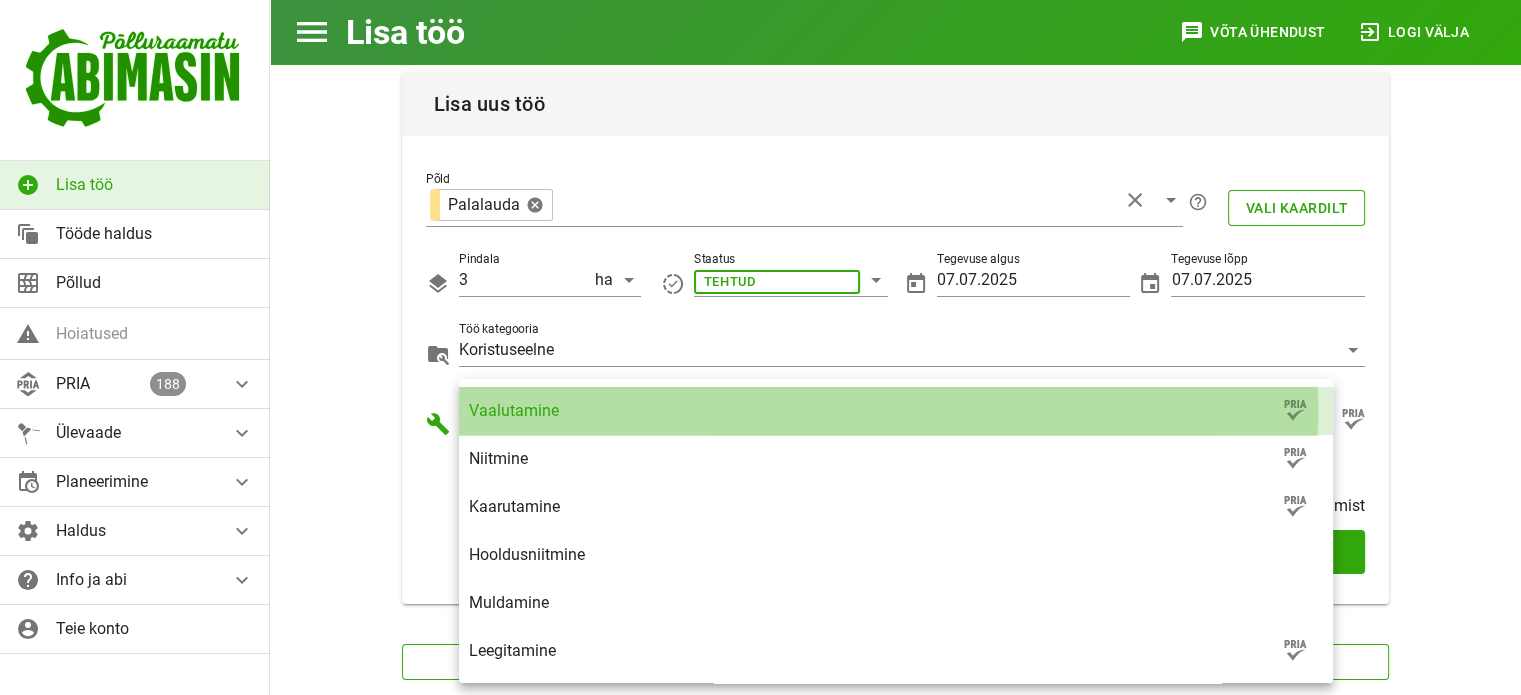 click on "Vaalutamine" at bounding box center (874, 410) 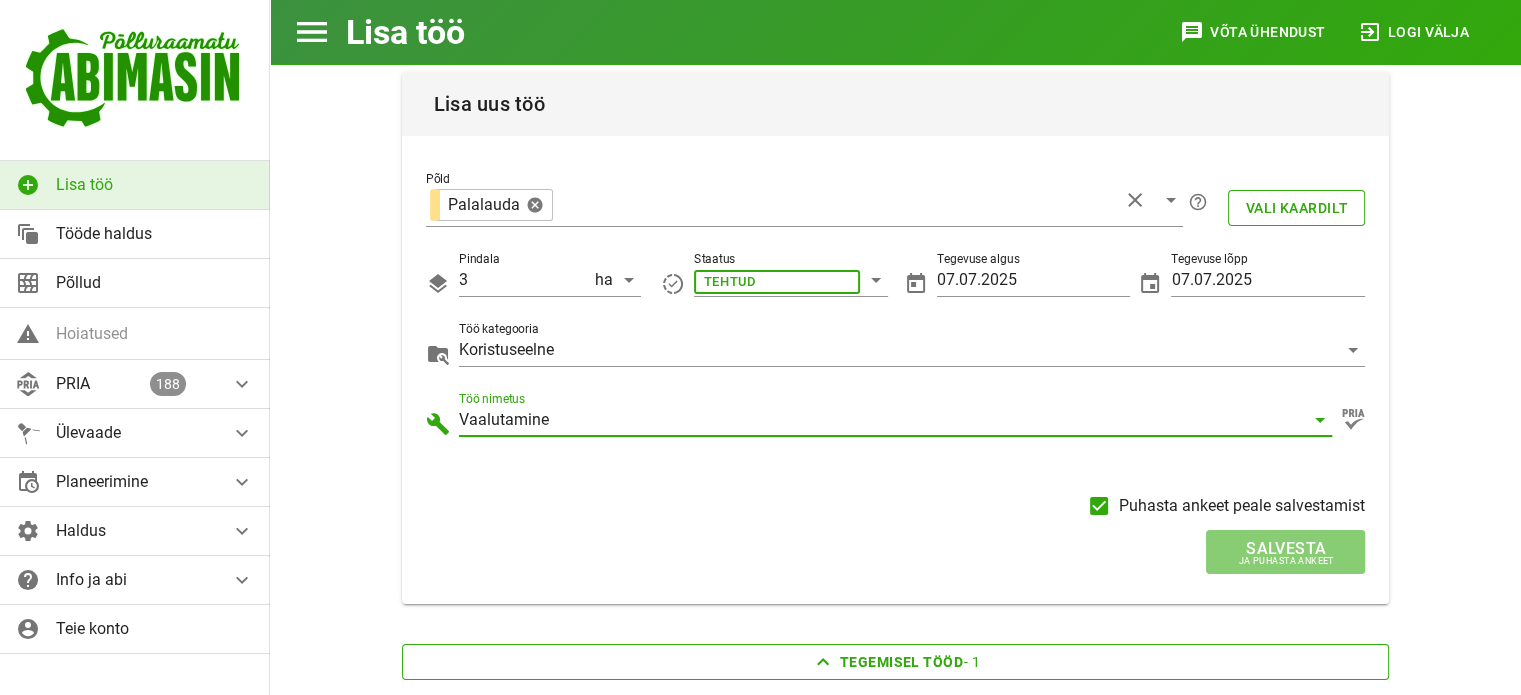 click on "Salvesta" at bounding box center (1285, 548) 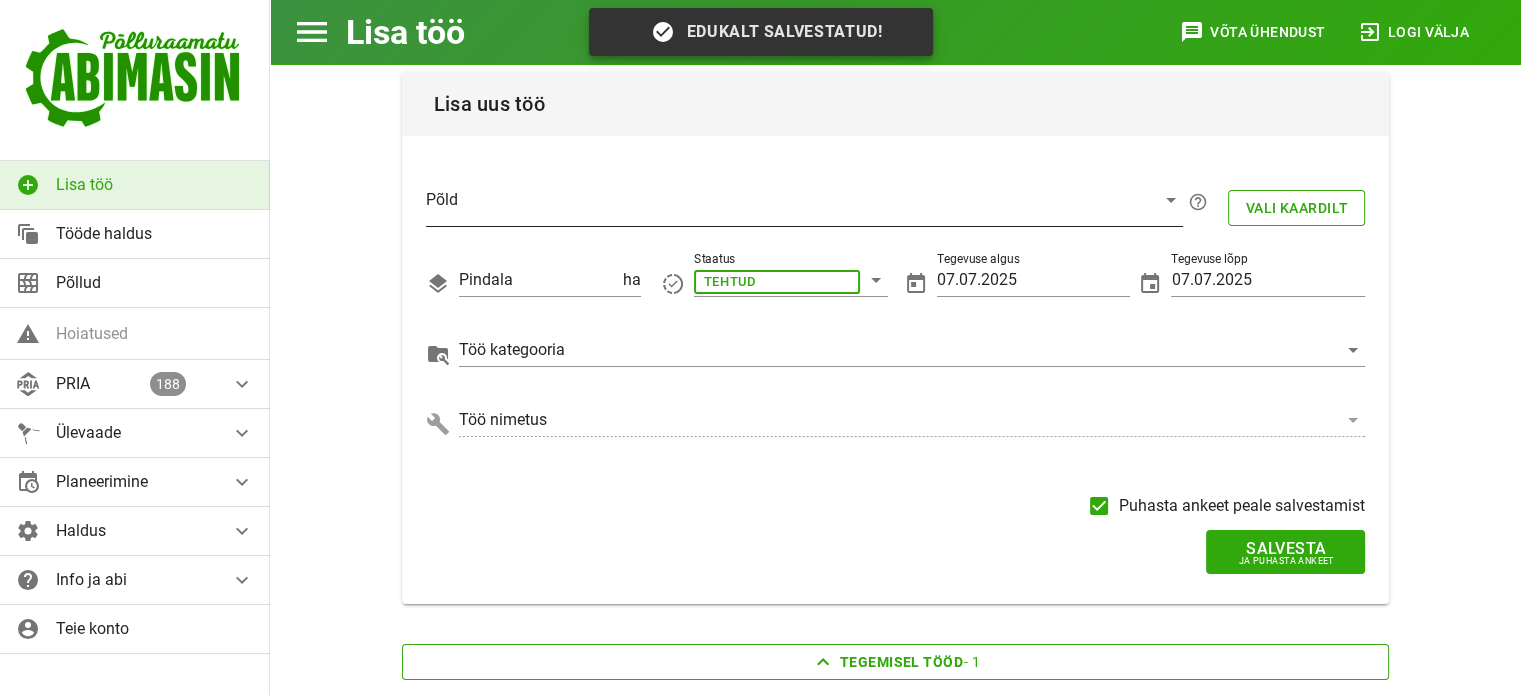 click at bounding box center [788, 205] 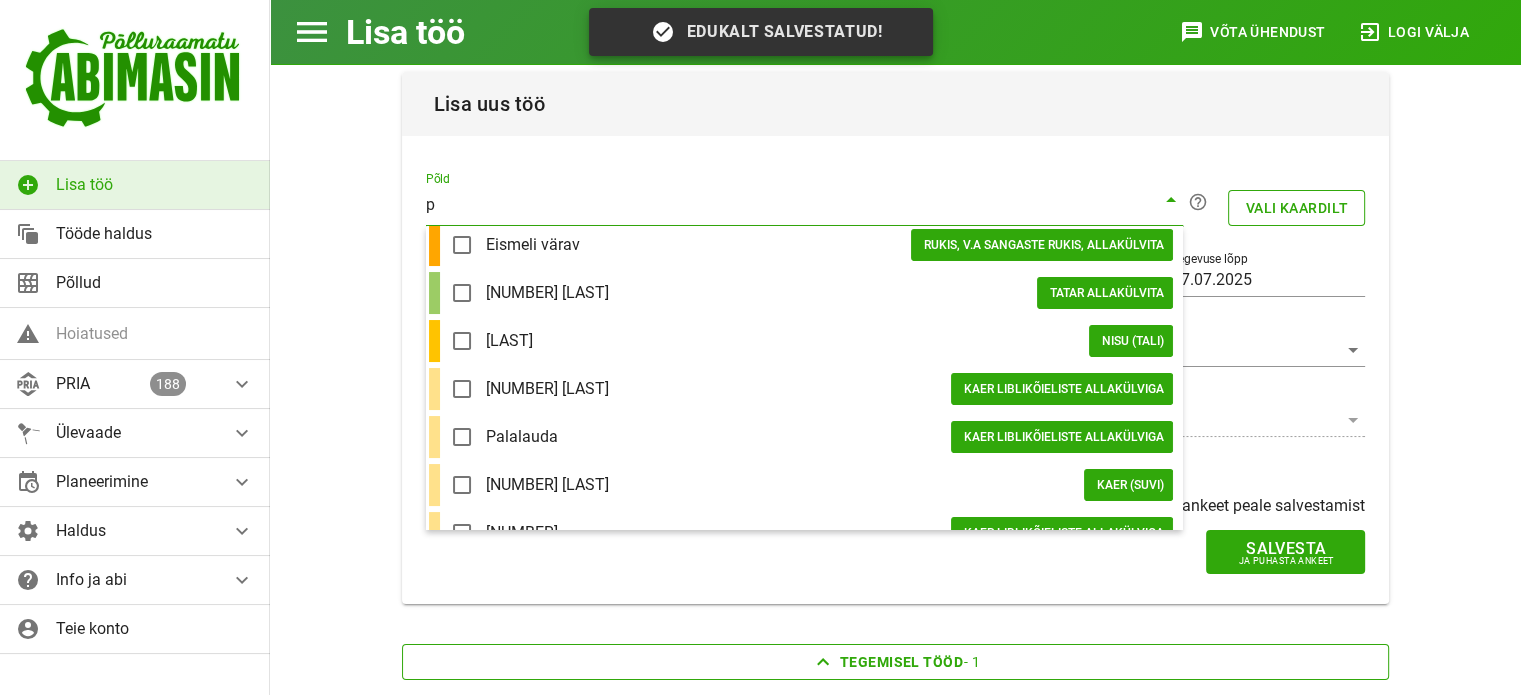 scroll, scrollTop: 0, scrollLeft: 0, axis: both 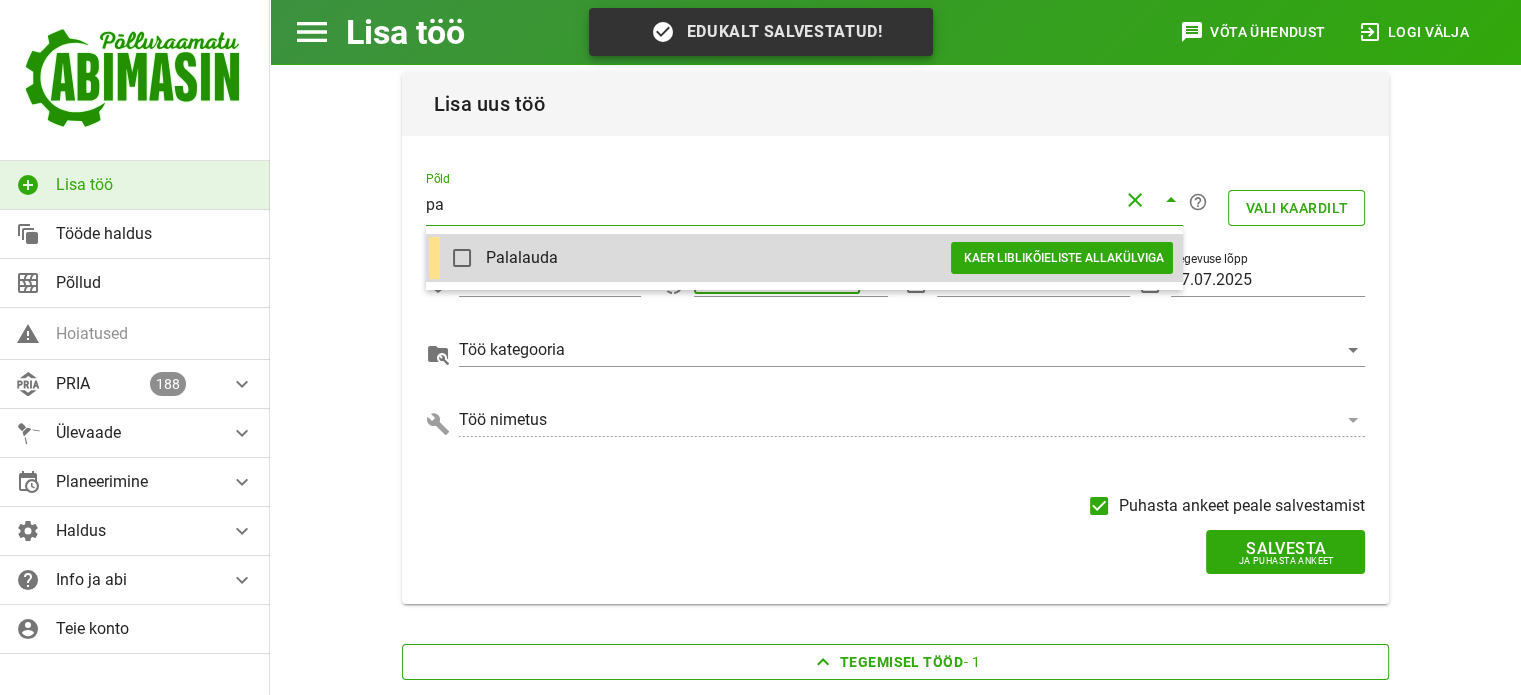 click on "Palalauda" at bounding box center [718, 257] 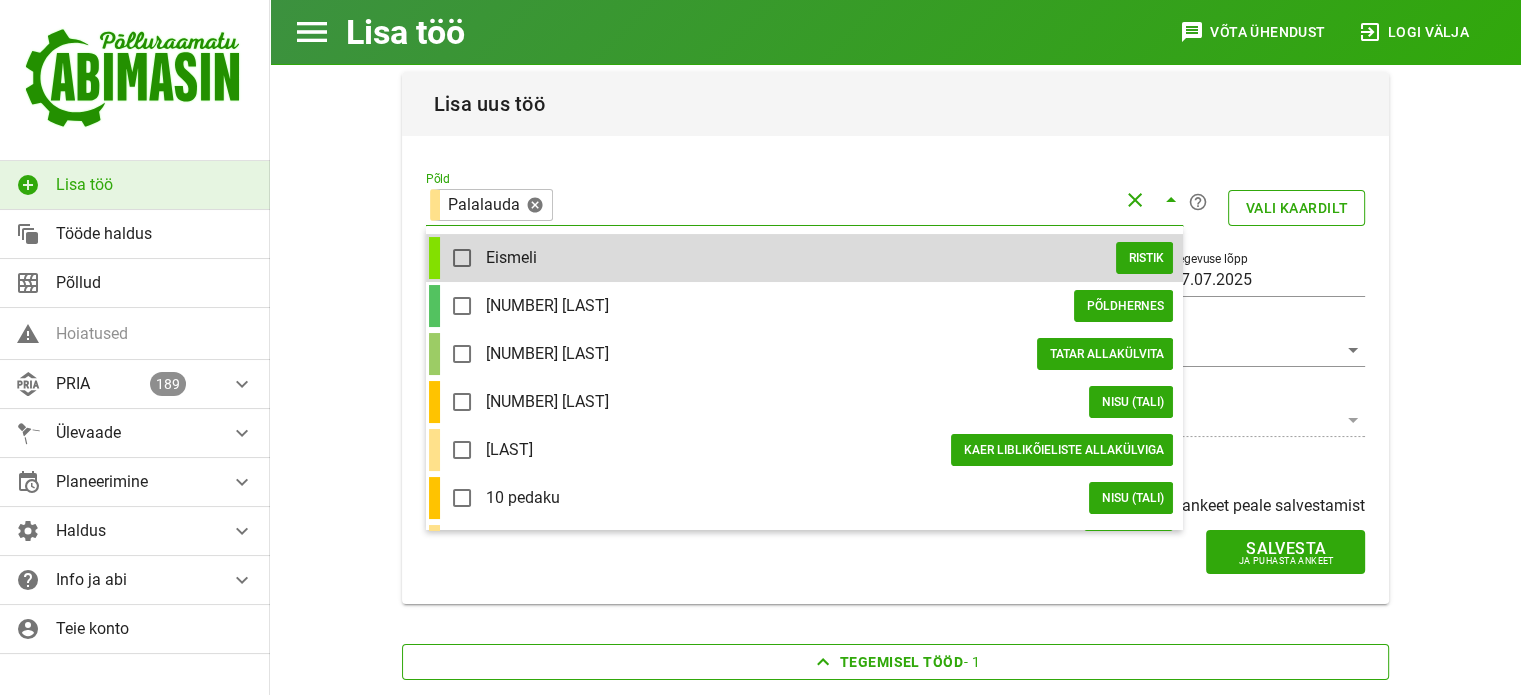 click on "Lisa uus töö  Põld  Palalauda  help_outline  Vali kaardilt  Pindala 6.59 ha Staatus  TEHTUD  Tegevuse algus 07.07.2025 Tegevuse lõpp 07.07.2025 Töö kategooria Töö nimetus Puhasta ankeet peale salvestamist  Salvesta  Ja puhasta ankeet" at bounding box center (895, 338) 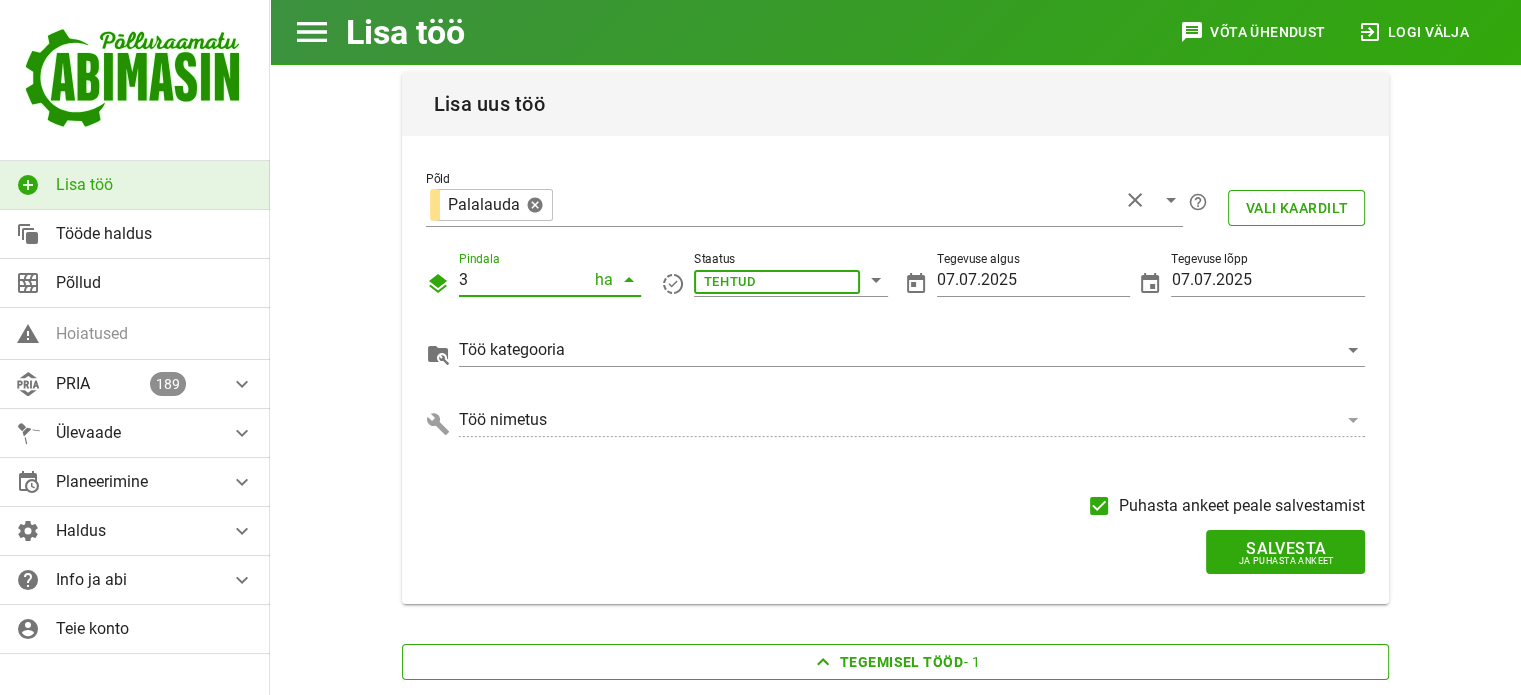 type on "3" 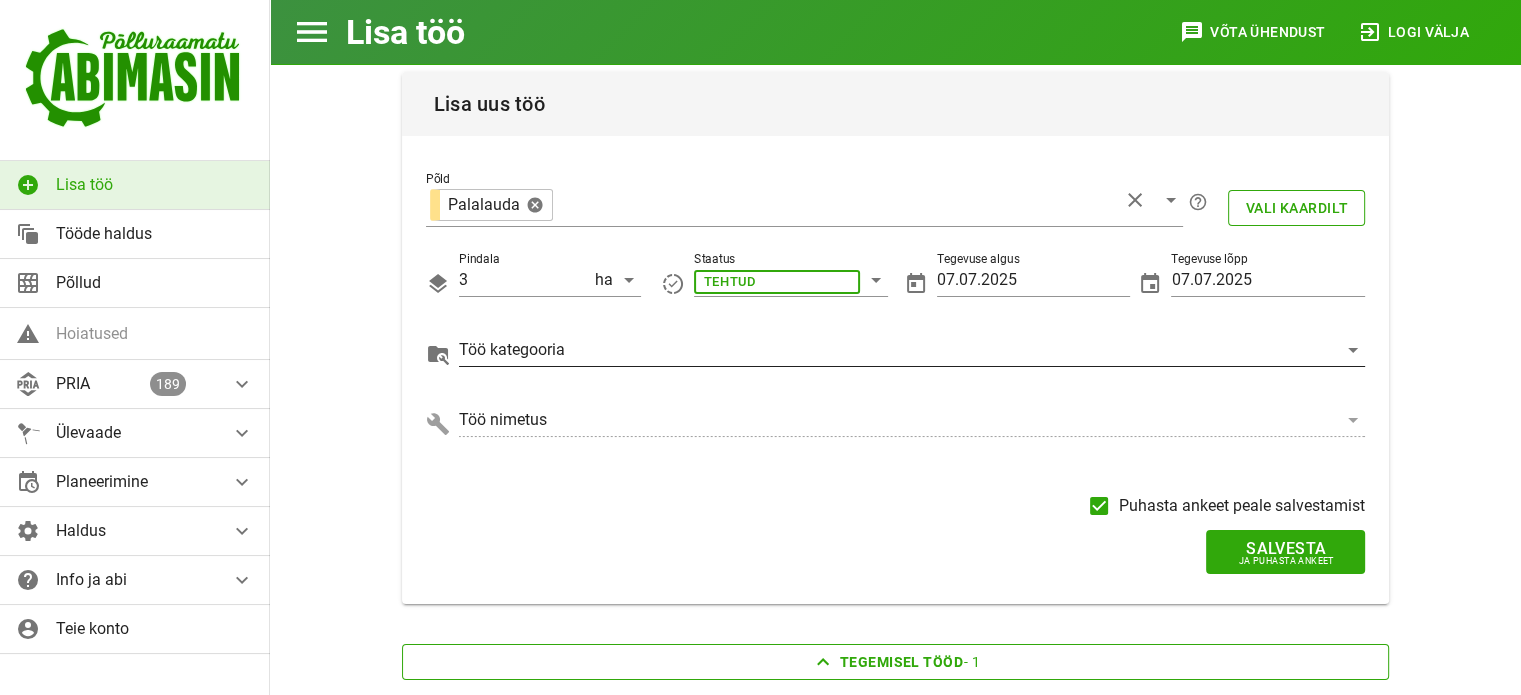 click at bounding box center [777, 280] 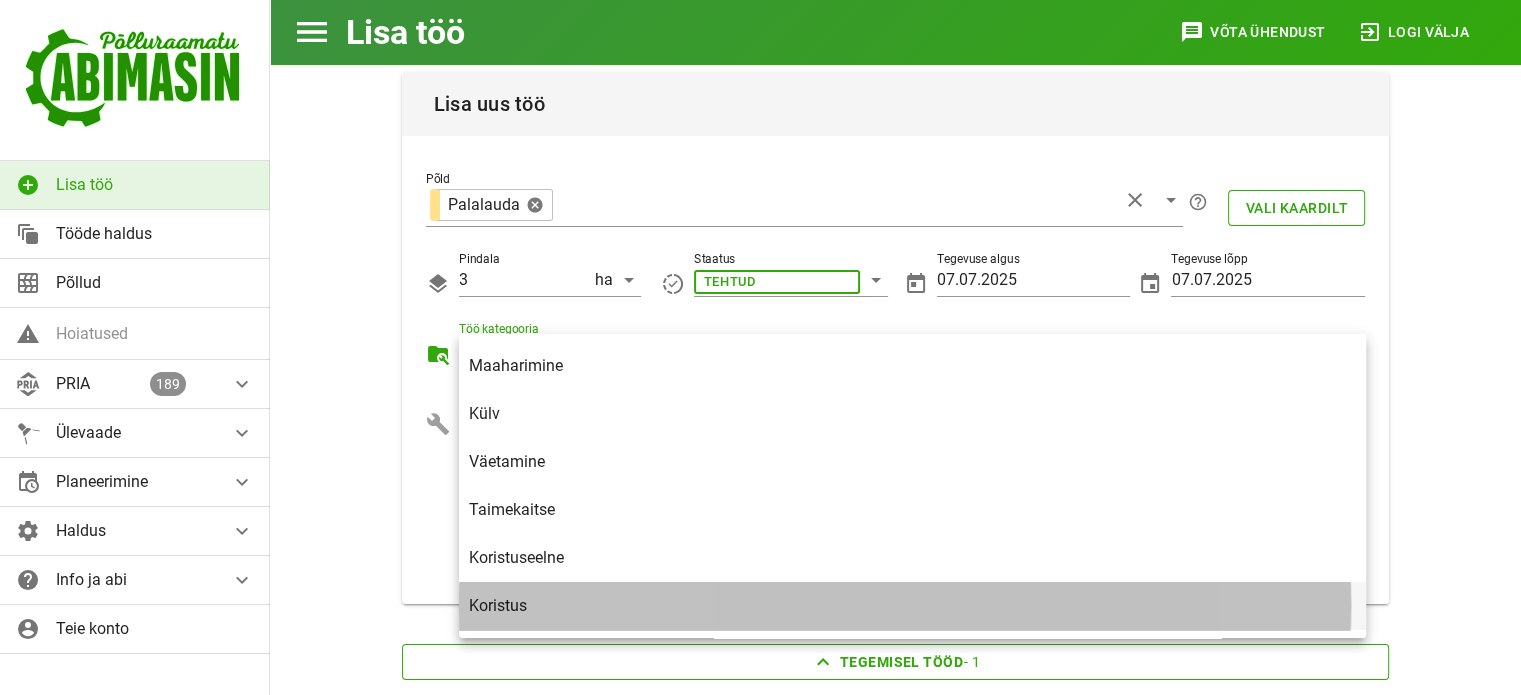 click on "Koristus" at bounding box center (912, 605) 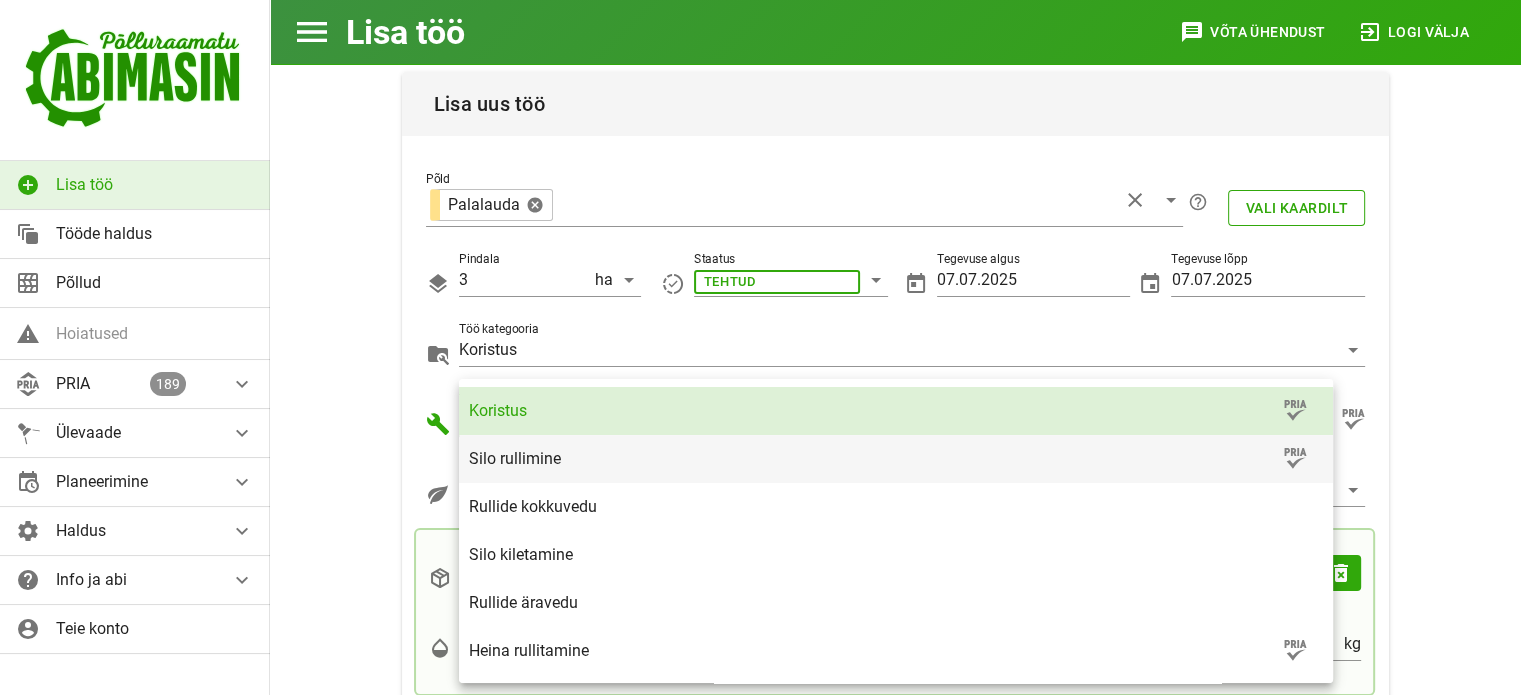 click on "Silo rullimine" at bounding box center [874, 458] 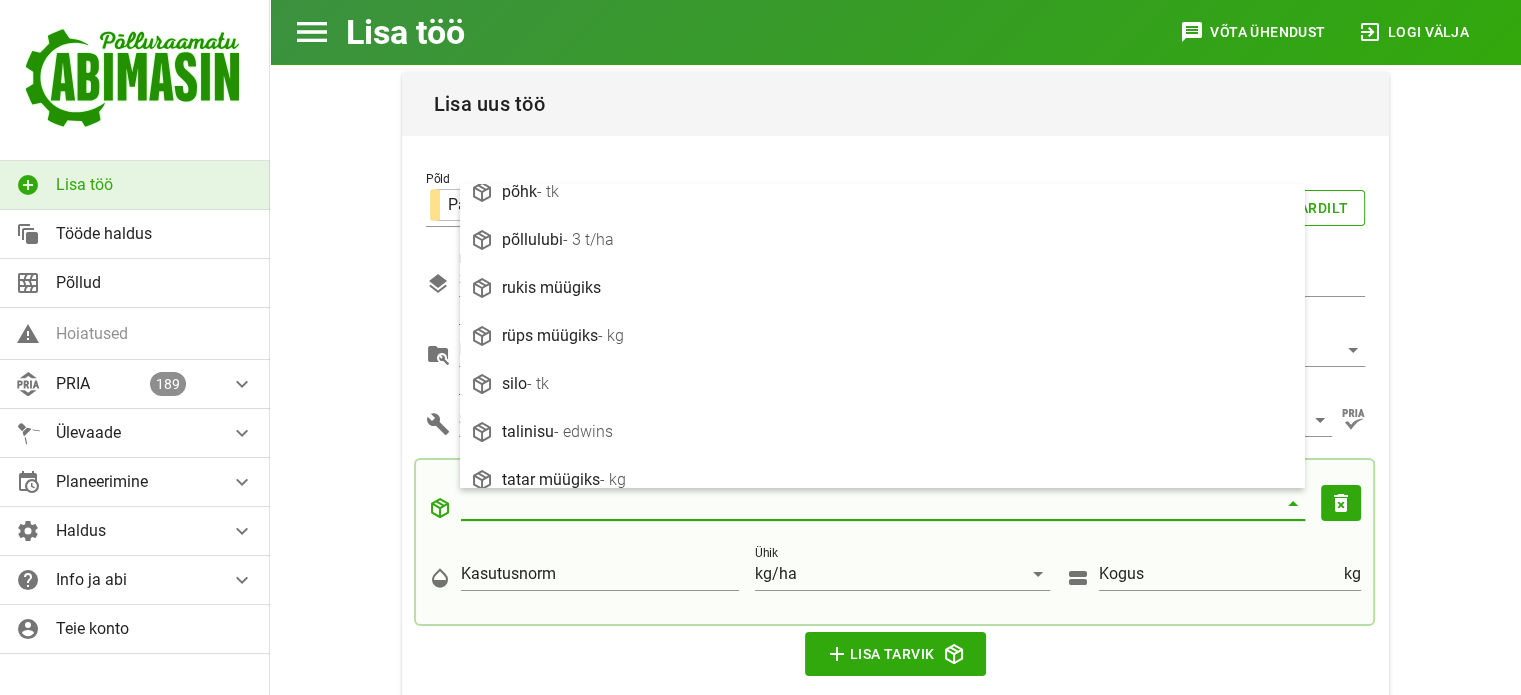 scroll, scrollTop: 217, scrollLeft: 0, axis: vertical 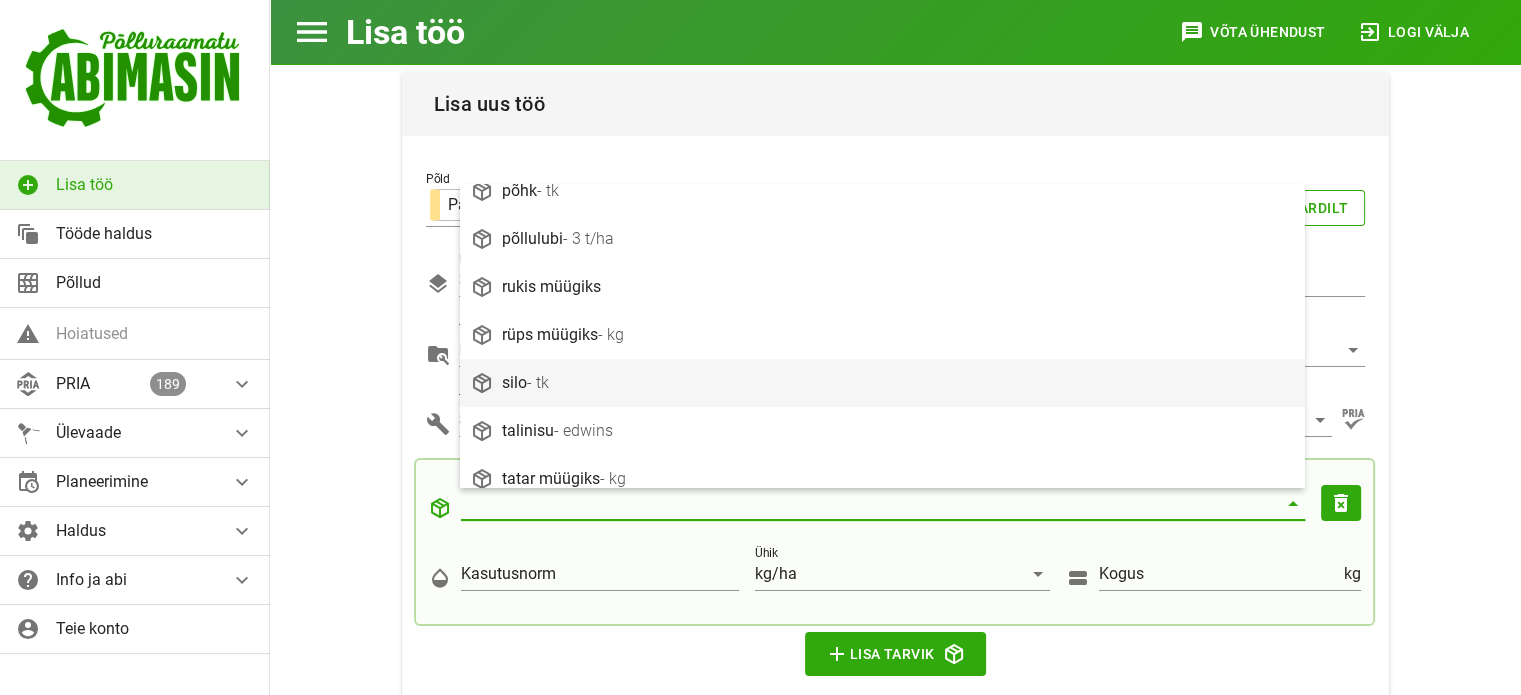 click on "silo   - tk" at bounding box center [898, 382] 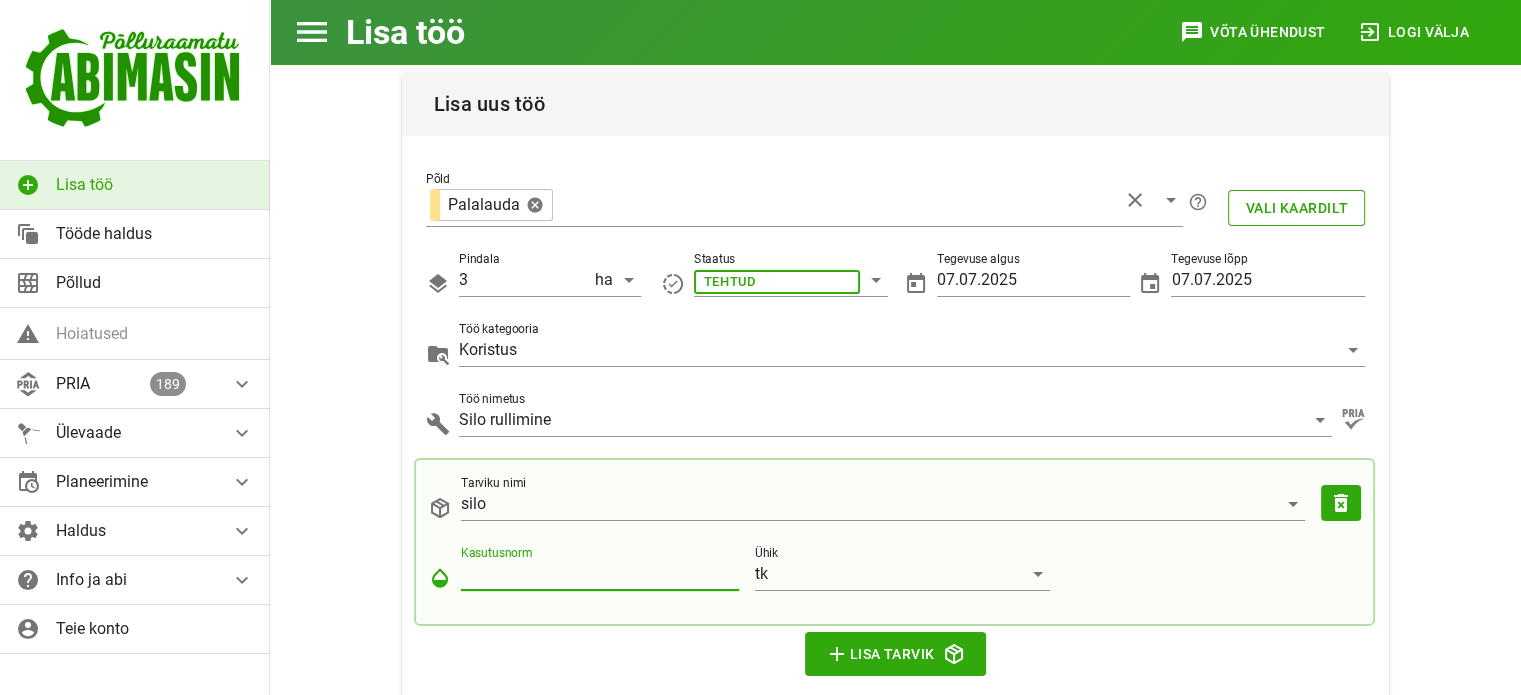 click on "Kasutusnorm" at bounding box center [600, 574] 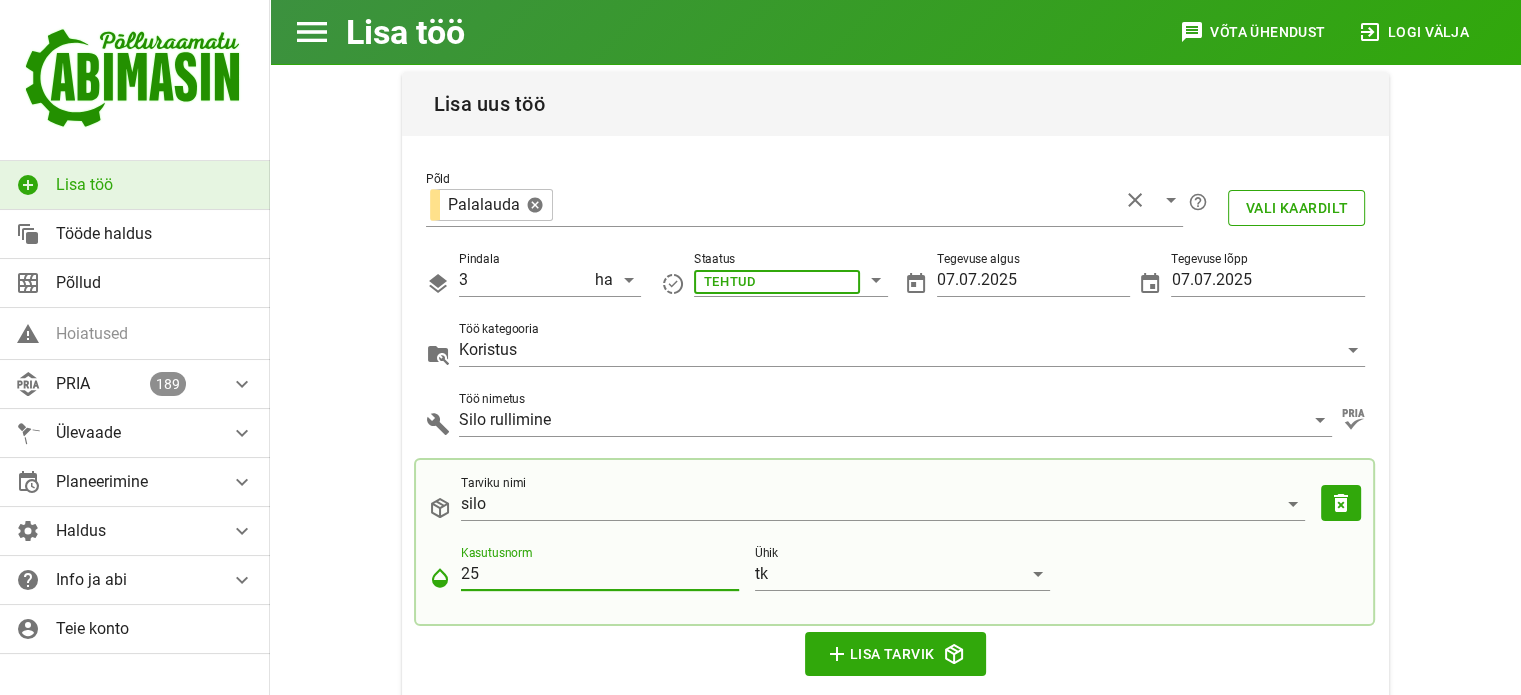 drag, startPoint x: 526, startPoint y: 568, endPoint x: 695, endPoint y: 677, distance: 201.10196 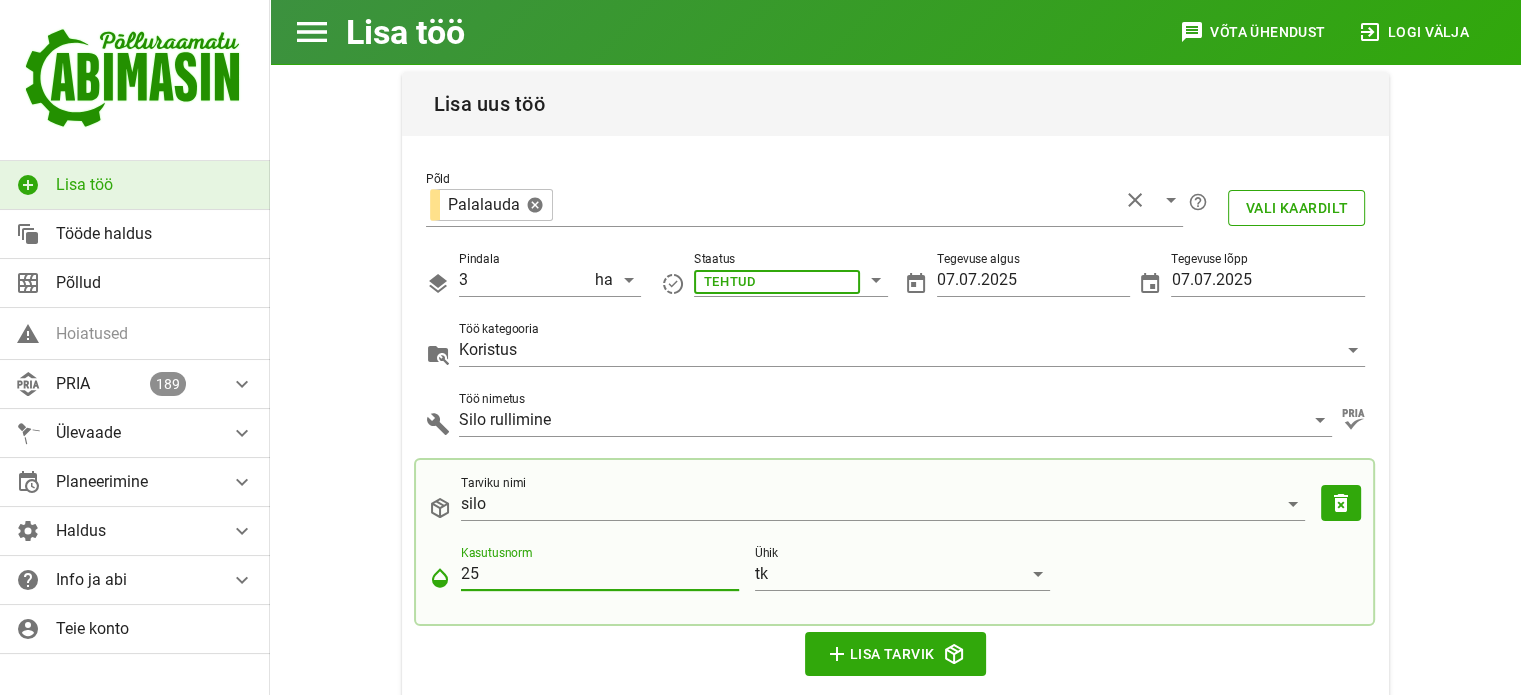 click on "Tarviku nimi silo delete_forever opacity Kasutusnorm 25 Ühik tk add  Lisa tarvik" at bounding box center [896, 570] 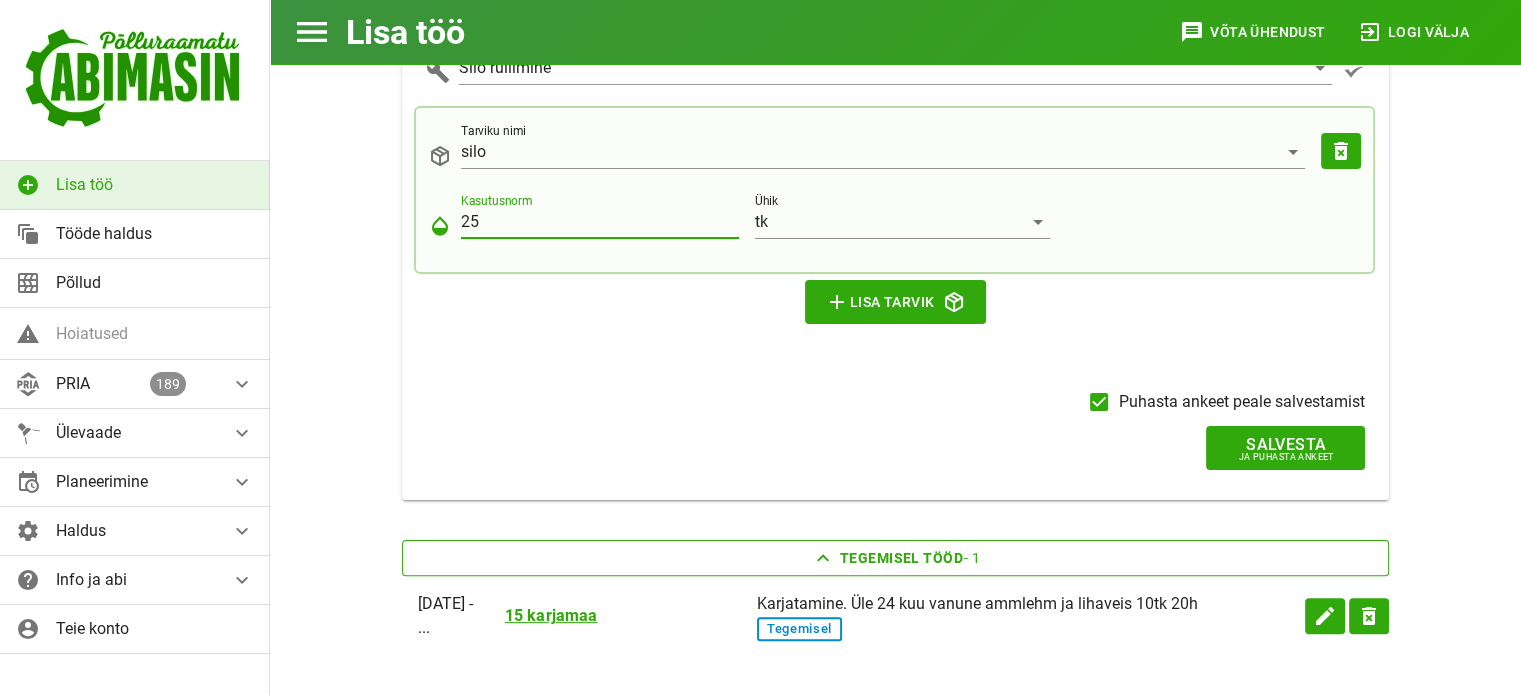 scroll, scrollTop: 415, scrollLeft: 0, axis: vertical 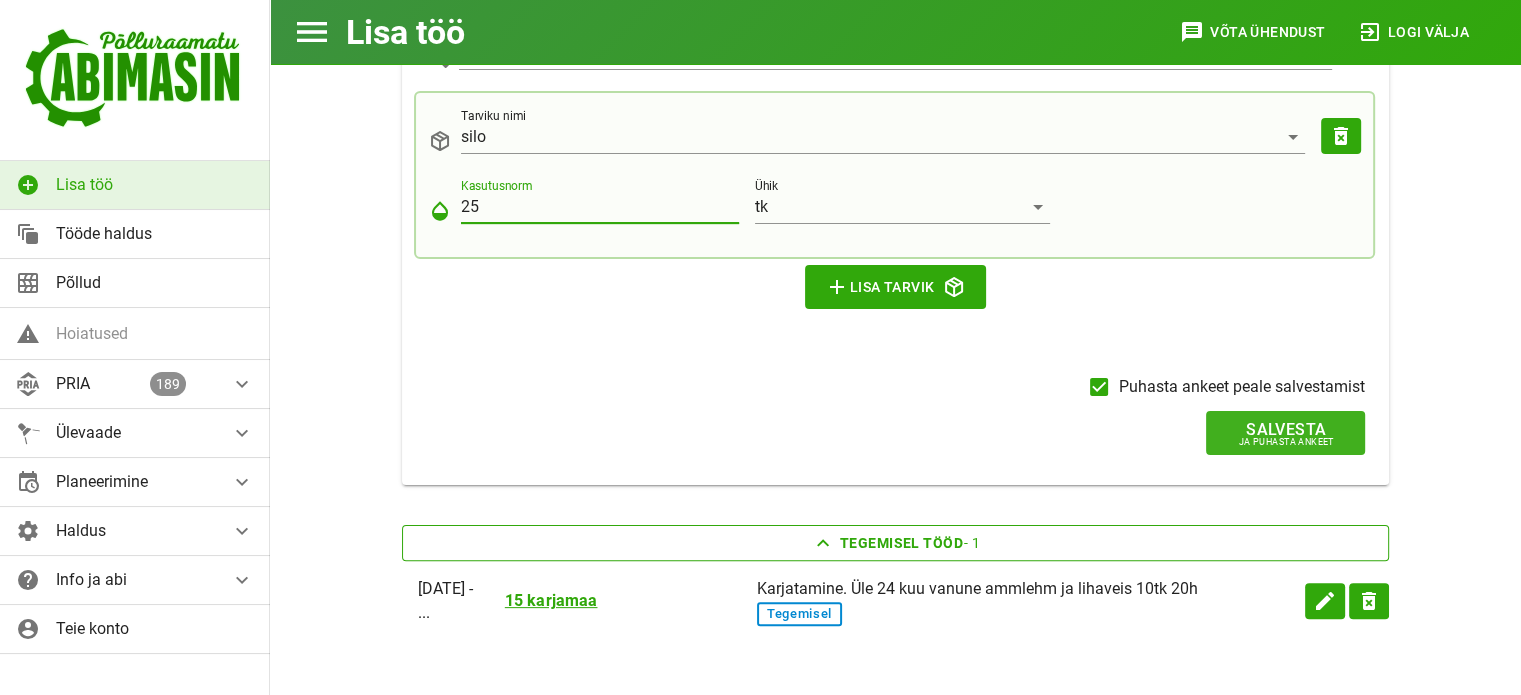 type on "25" 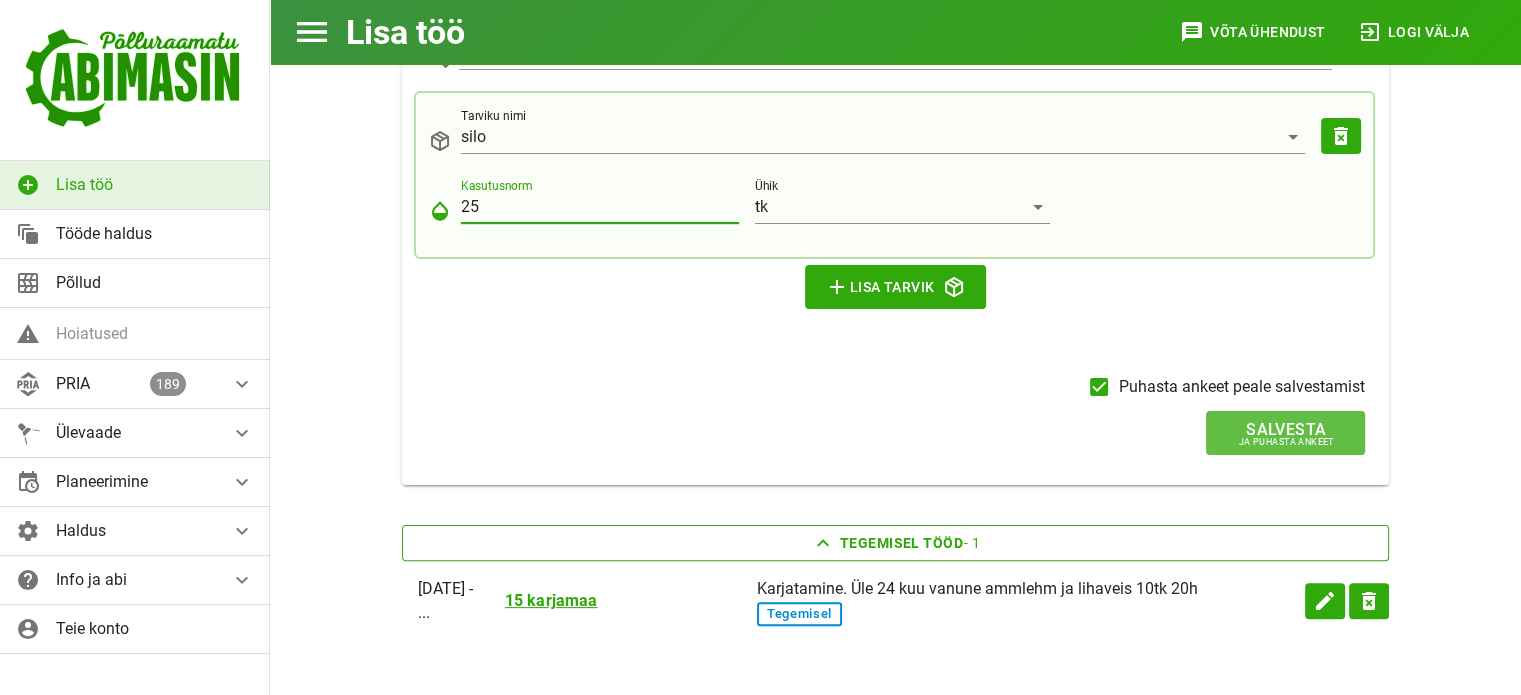 click on "Salvesta" at bounding box center [1285, 429] 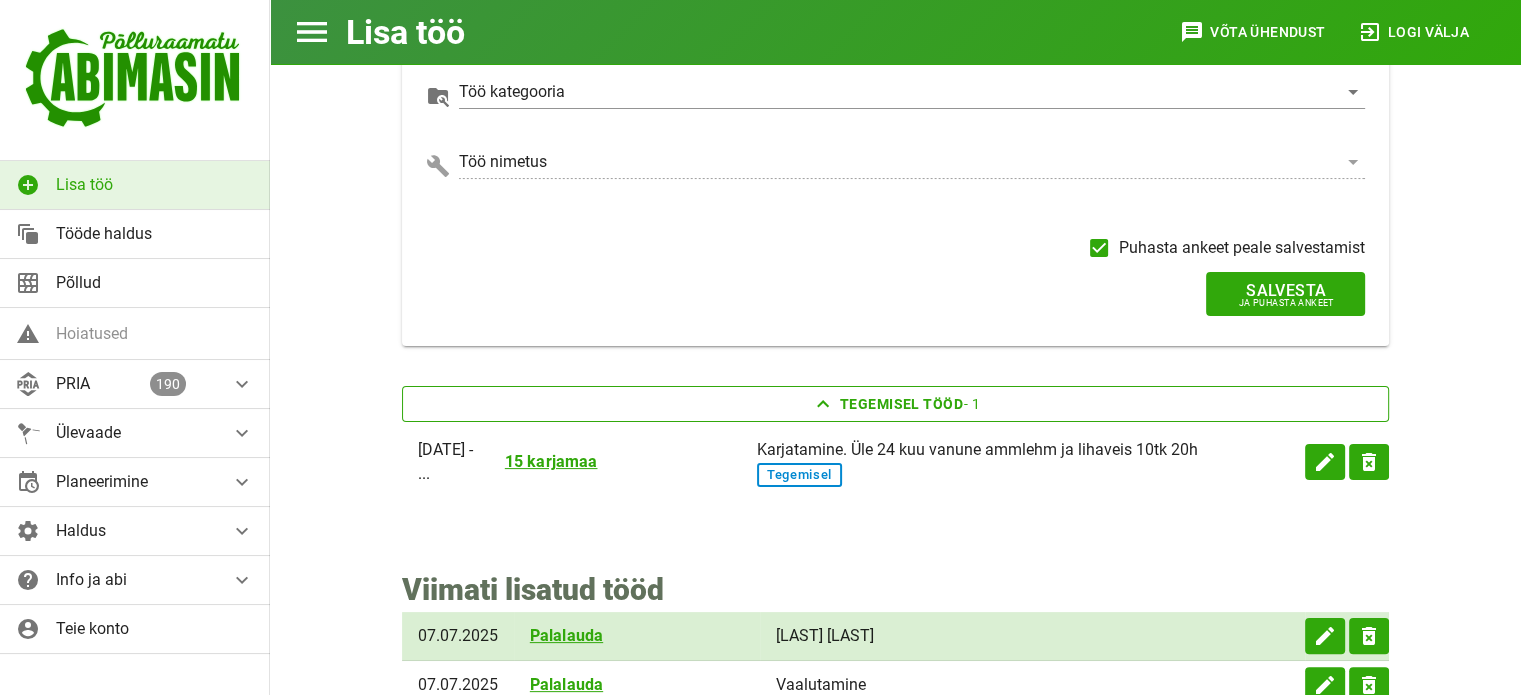 scroll, scrollTop: 0, scrollLeft: 0, axis: both 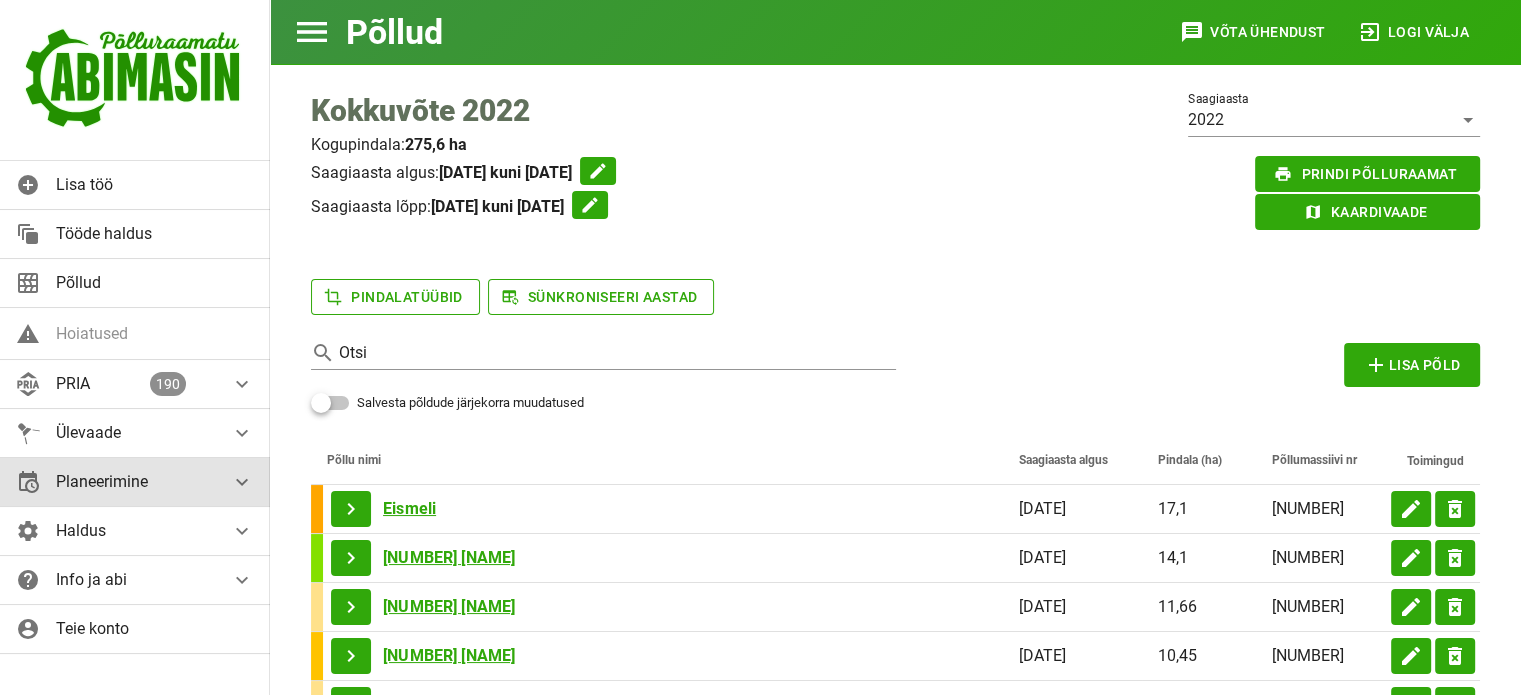 click on "Planeerimine" at bounding box center [101, 383] 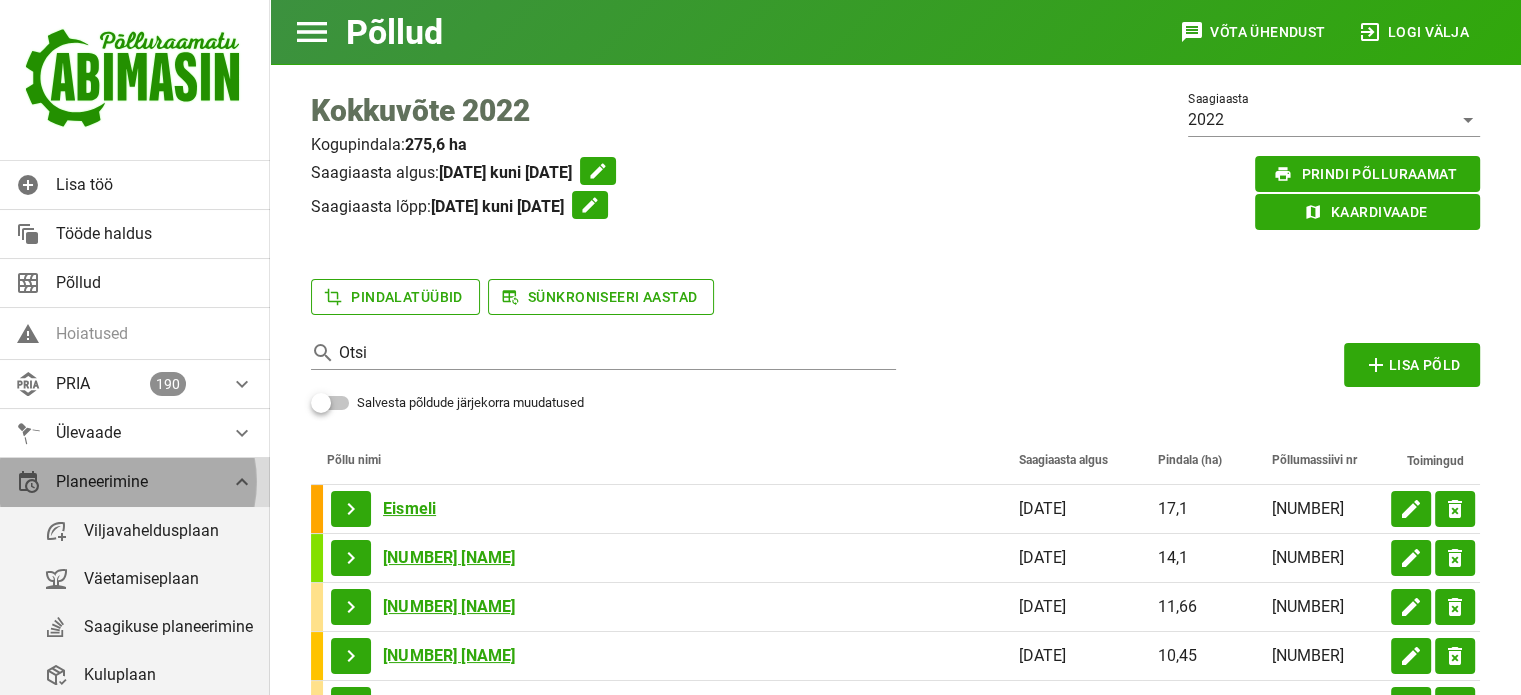 drag, startPoint x: 252, startPoint y: 479, endPoint x: 252, endPoint y: 501, distance: 22 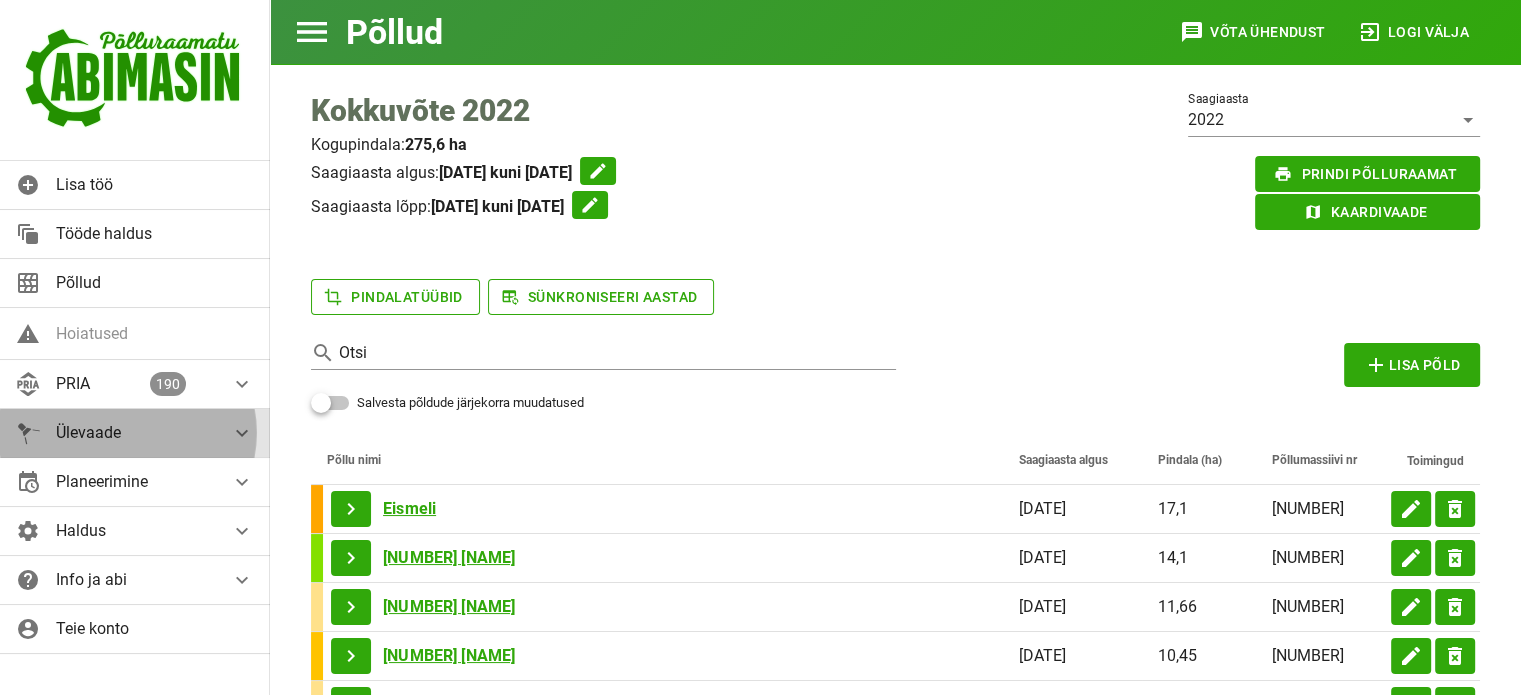 click on "Ülevaade" at bounding box center (123, 384) 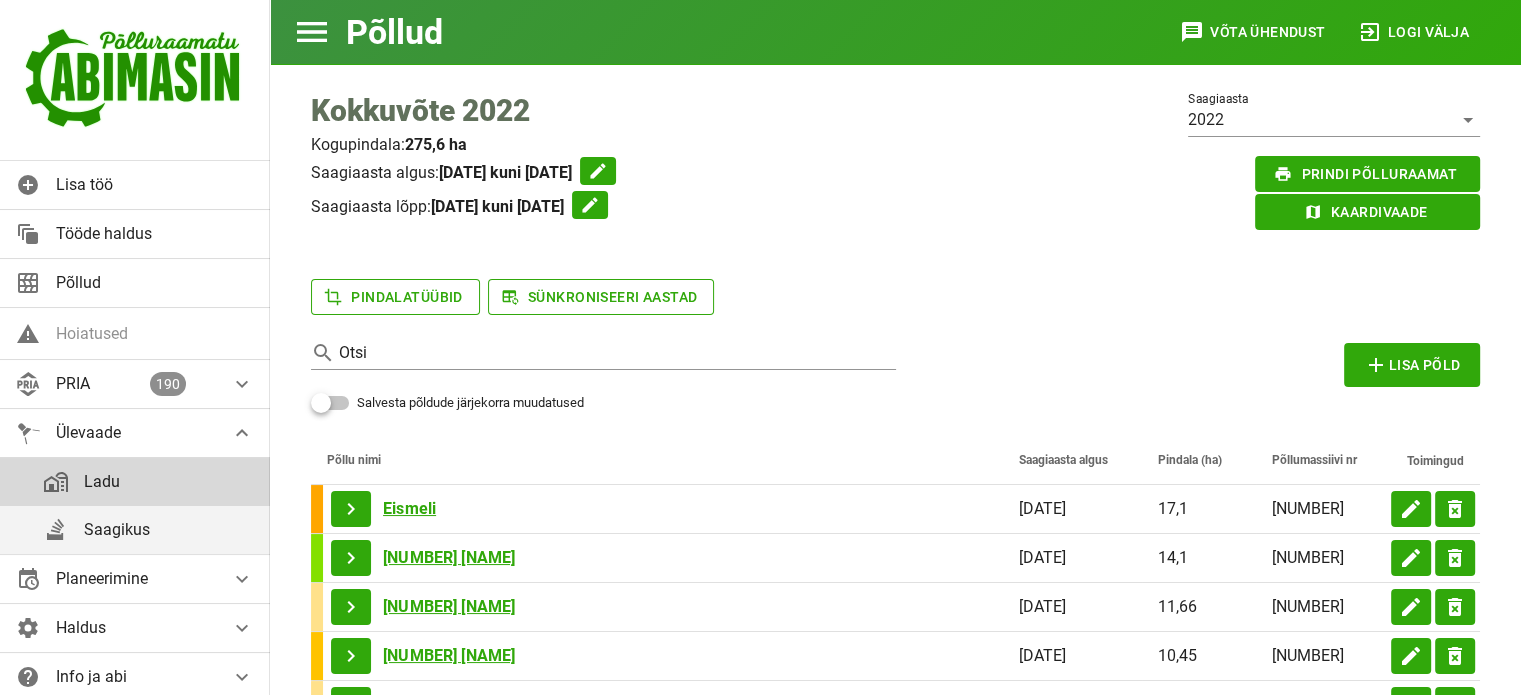 click on "Ladu" at bounding box center (169, 481) 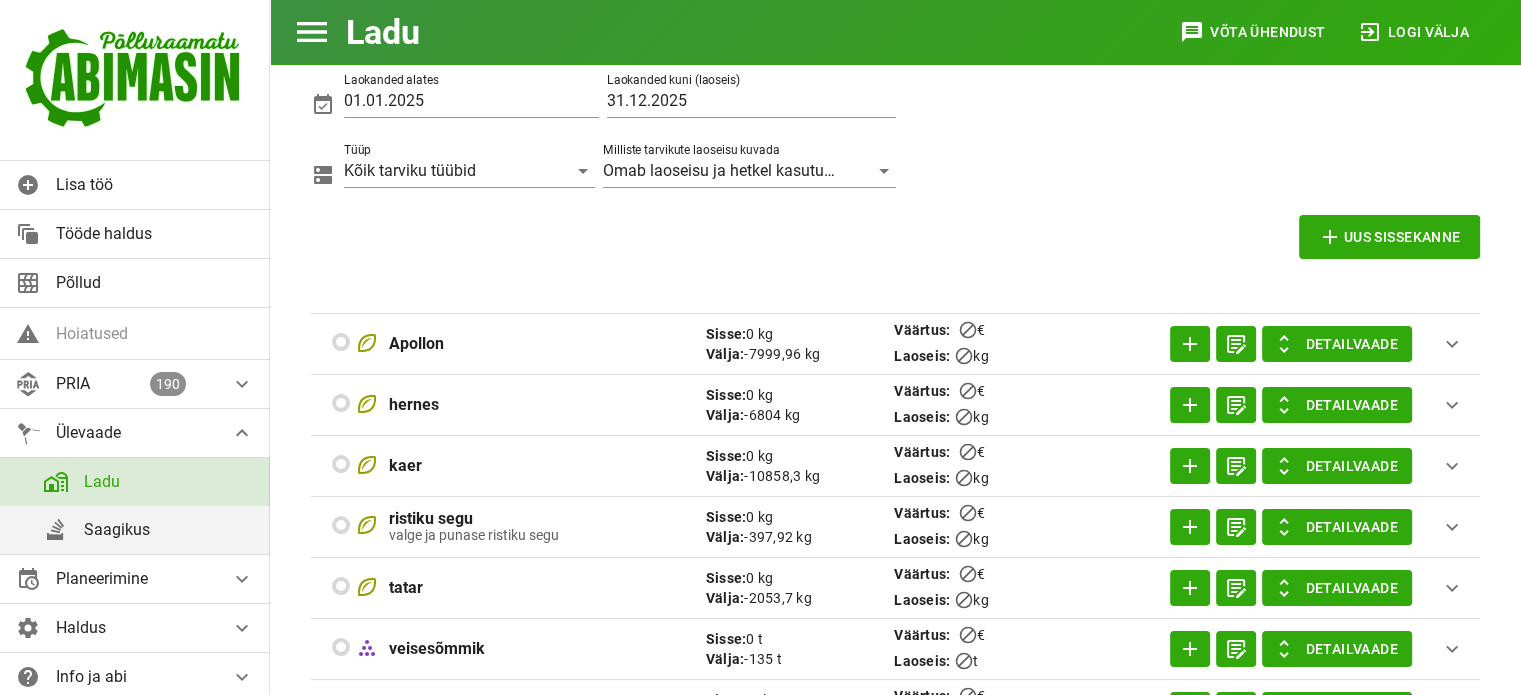 scroll, scrollTop: 21, scrollLeft: 0, axis: vertical 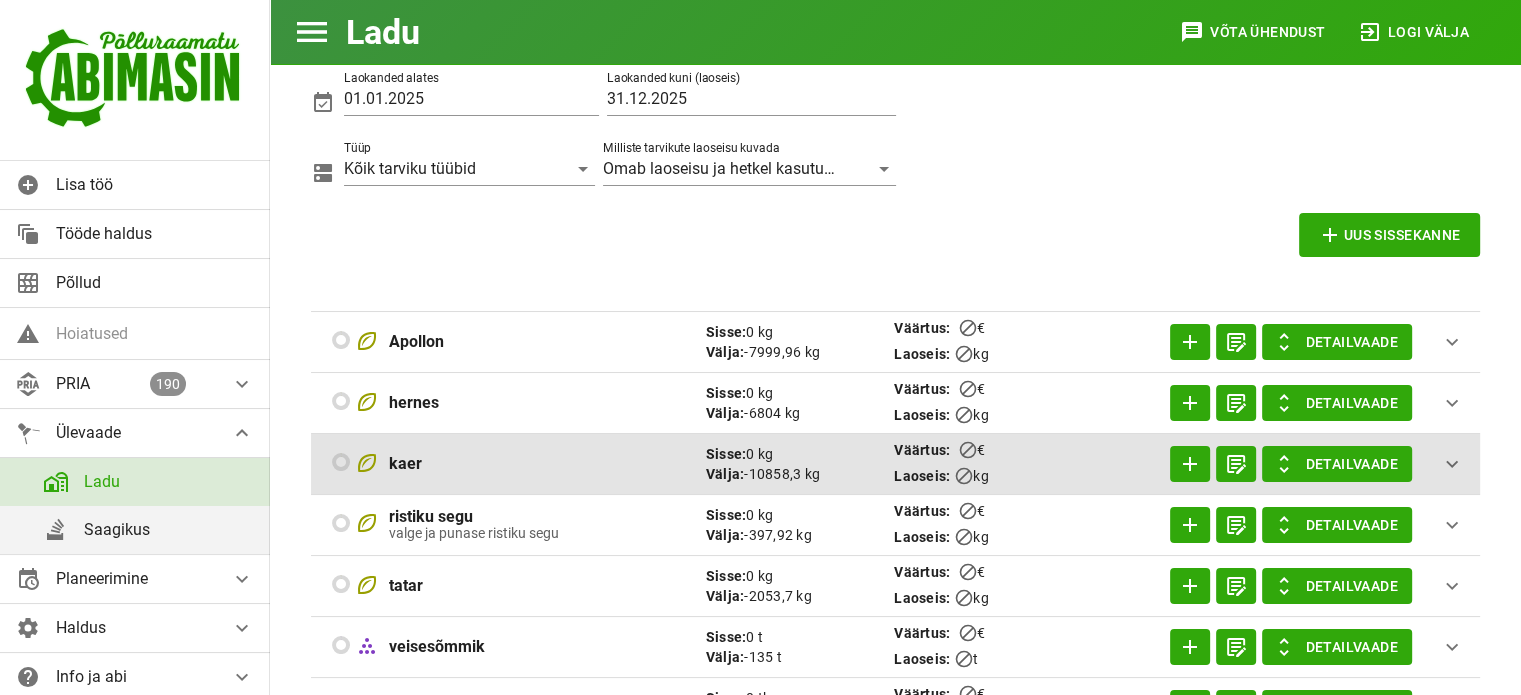 click on "Sisse:  0  kg  Välja:  -[NUMBER]  kg" at bounding box center (794, 342) 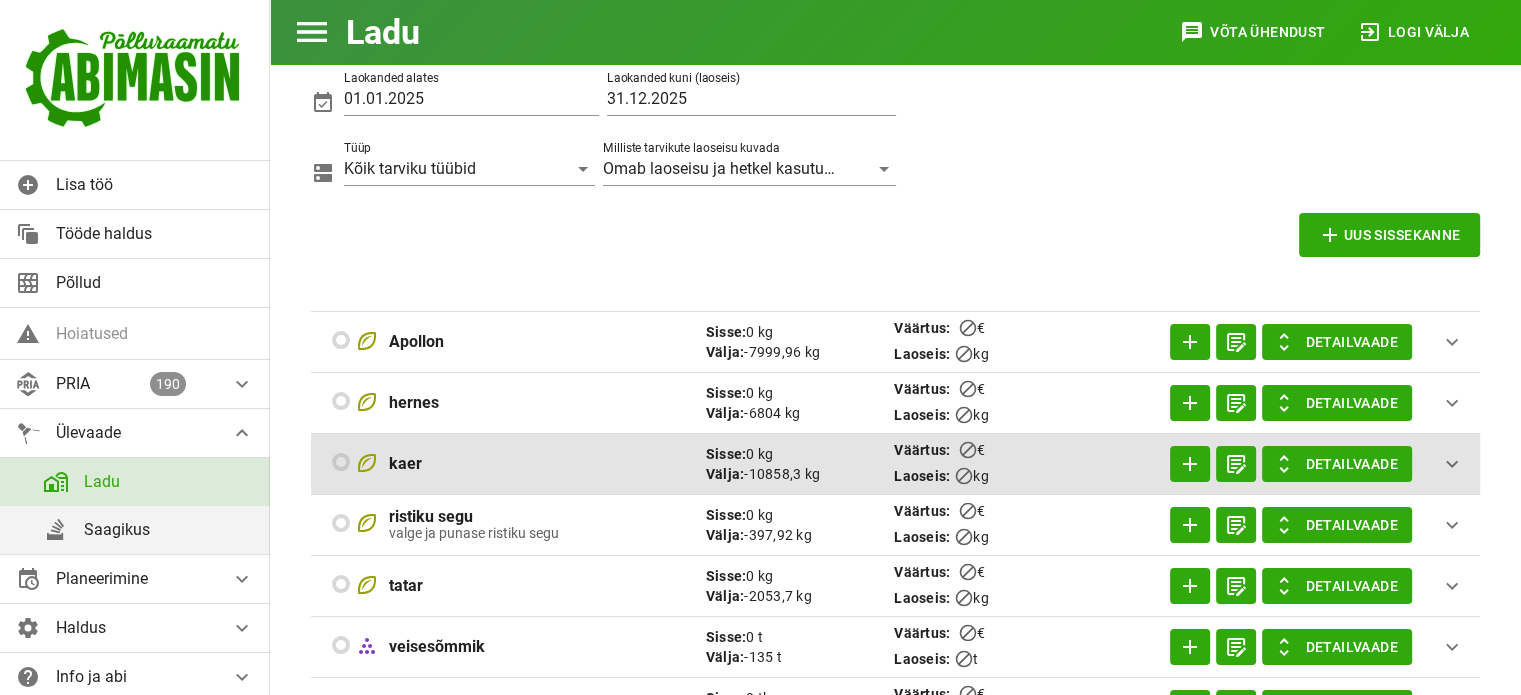 click on "Sisse:  0  kg  Välja:  -[NUMBER]  kg" at bounding box center [794, 342] 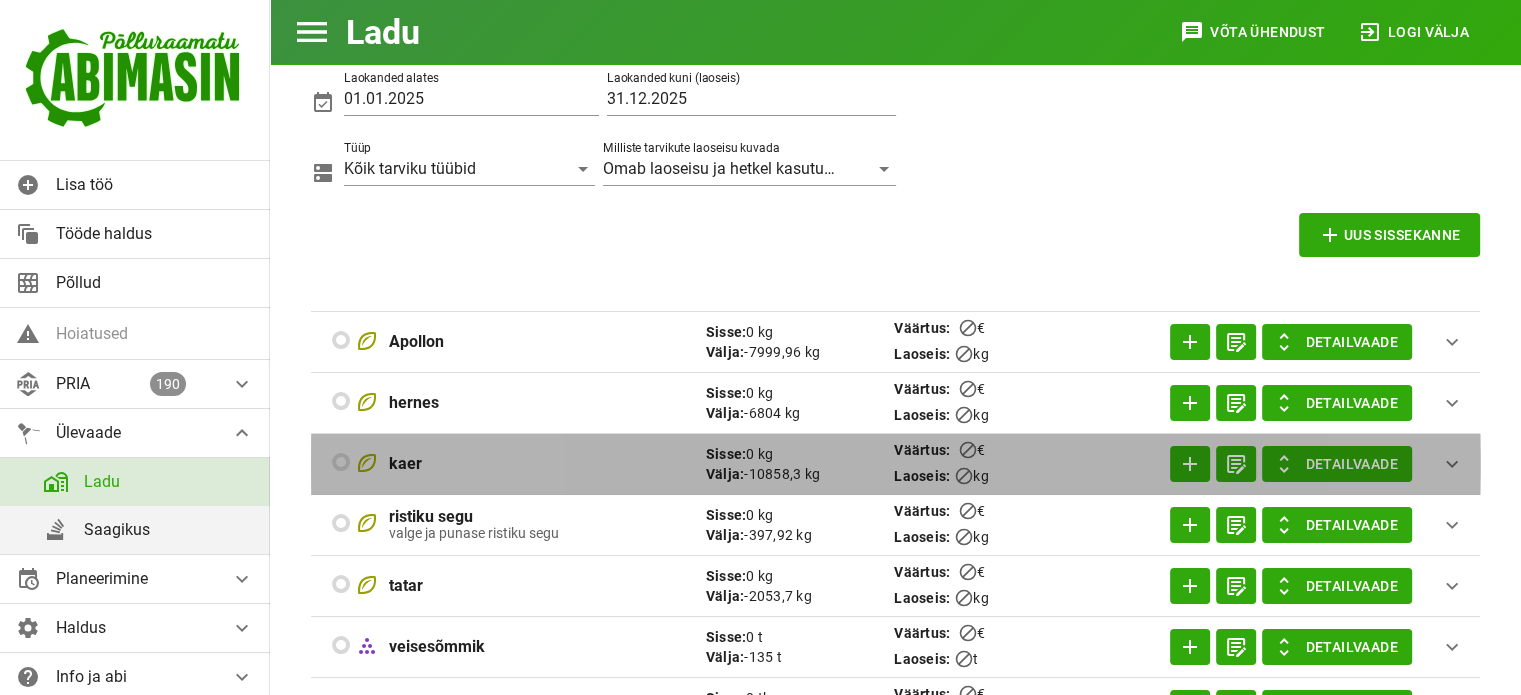click on "Sisse:  0  kg  Välja:  -[NUMBER]  kg" at bounding box center (794, 342) 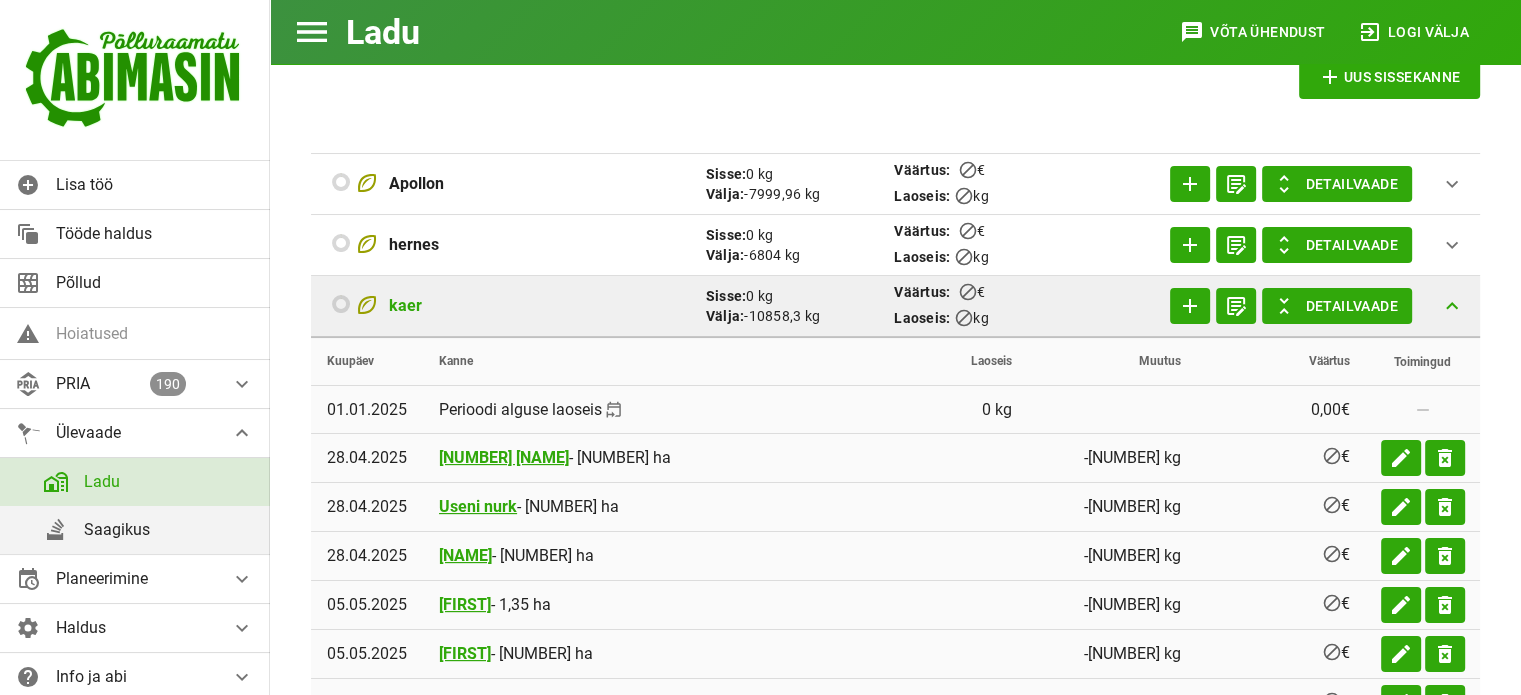scroll, scrollTop: 160, scrollLeft: 0, axis: vertical 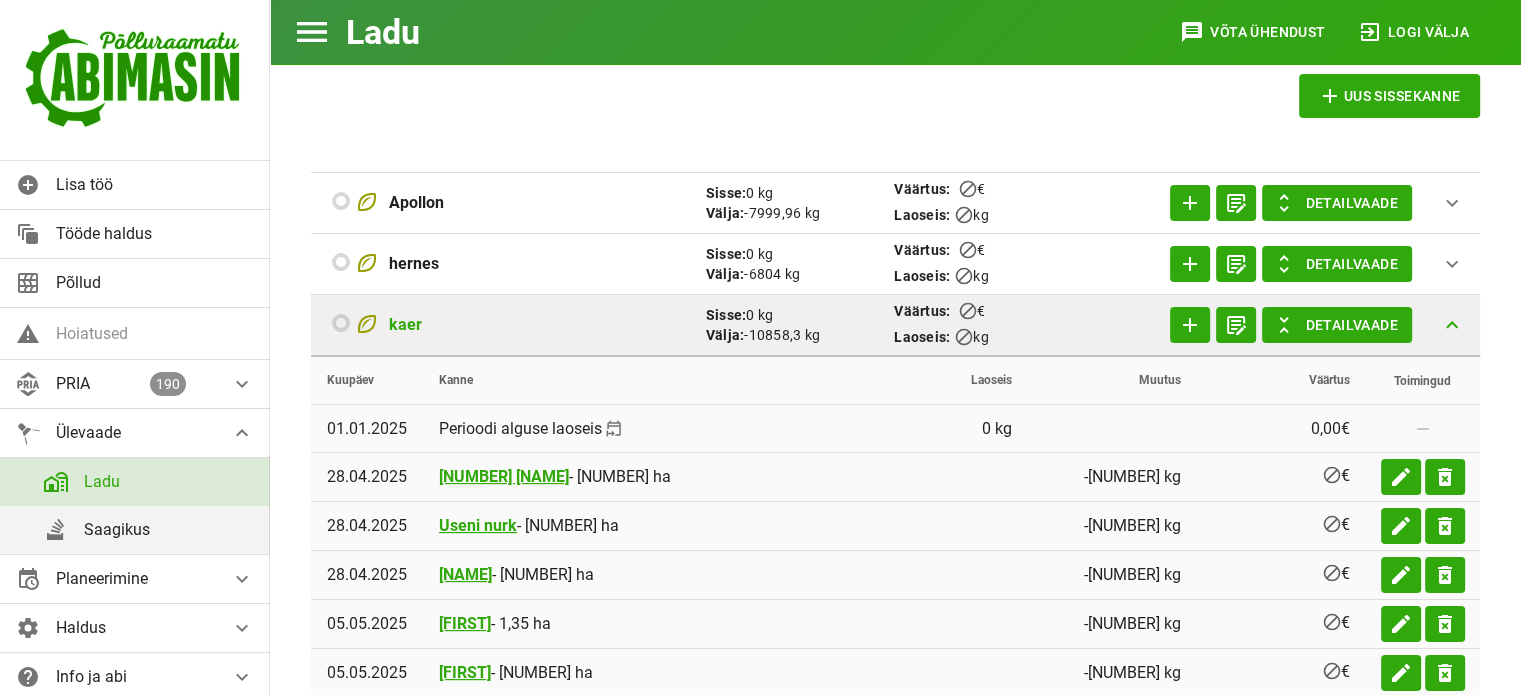 click on "event_available Laokanded alates [DATE] Laokanded kuni (laoseis) [DATE] Tüüp Kõik tarviku tüübid Milliste tarvikute laoseisu kuvada Omab laoseisu ja hetkel kasutuses add  Uus sissekanne  Apollon Sisse:  0  kg  Välja:  -[NUMBER]  kg  Väärtus:    block  €  Laoseis:  block  kg  add  Detailvaade  hernes Sisse:  0  kg  Välja:  -[NUMBER]  kg  Väärtus:    block  €  Laoseis:  block  kg  add  Detailvaade  kaer Sisse:  0  kg  Välja:  -[NUMBER]  kg  Väärtus:    block  €  Laoseis:  block  kg  add  Detailvaade  Kuupäev Kanne Laoseis Muutus Väärtus Toimingud  [DATE]   Perioodi alguse laoseis   0 kg   0,00   €  remove  [DATE]  [NUMBER] [NAME]  - [NUMBER] ha      -[NUMBER] kg     block  €  edit delete_forever  [DATE]  [NAME]  - [NUMBER] ha      -[NUMBER] kg     block  €  edit delete_forever  [DATE]  [NAME]  - [NUMBER] ha      -[NUMBER] kg     block  €  edit delete_forever  [DATE]  [FIRST]  - [NUMBER] ha      -[NUMBER] kg     block  €  edit delete_forever  [DATE]  [FIRST]  - [NUMBER] ha" at bounding box center [895, 679] 